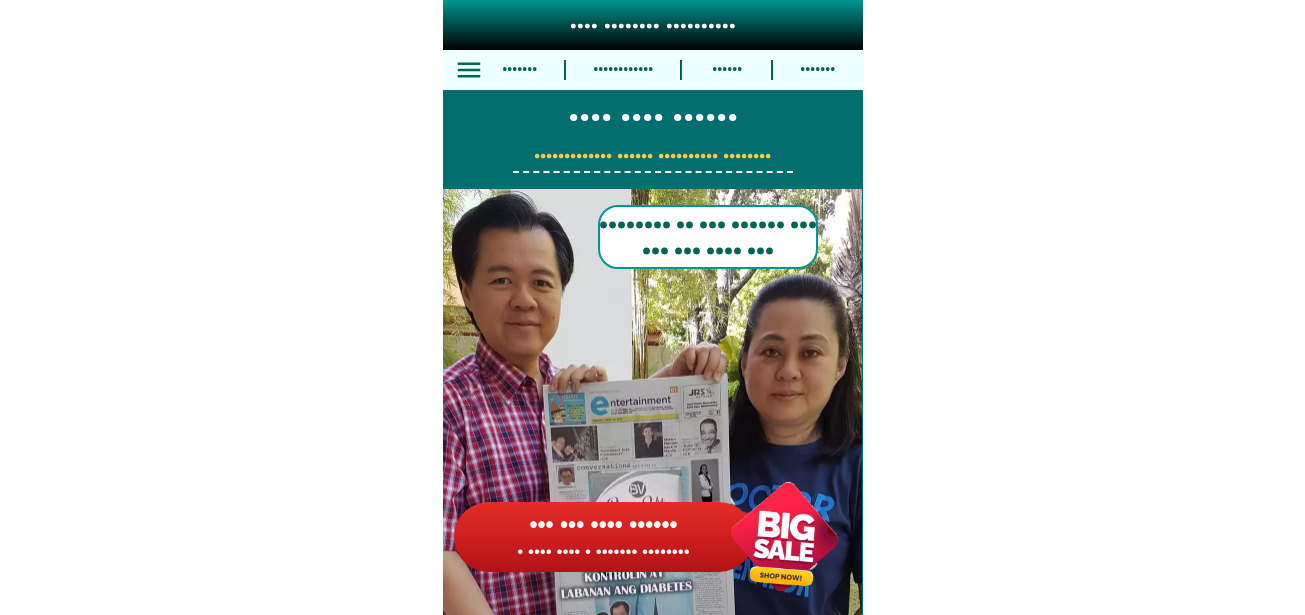 scroll, scrollTop: 15646, scrollLeft: 0, axis: vertical 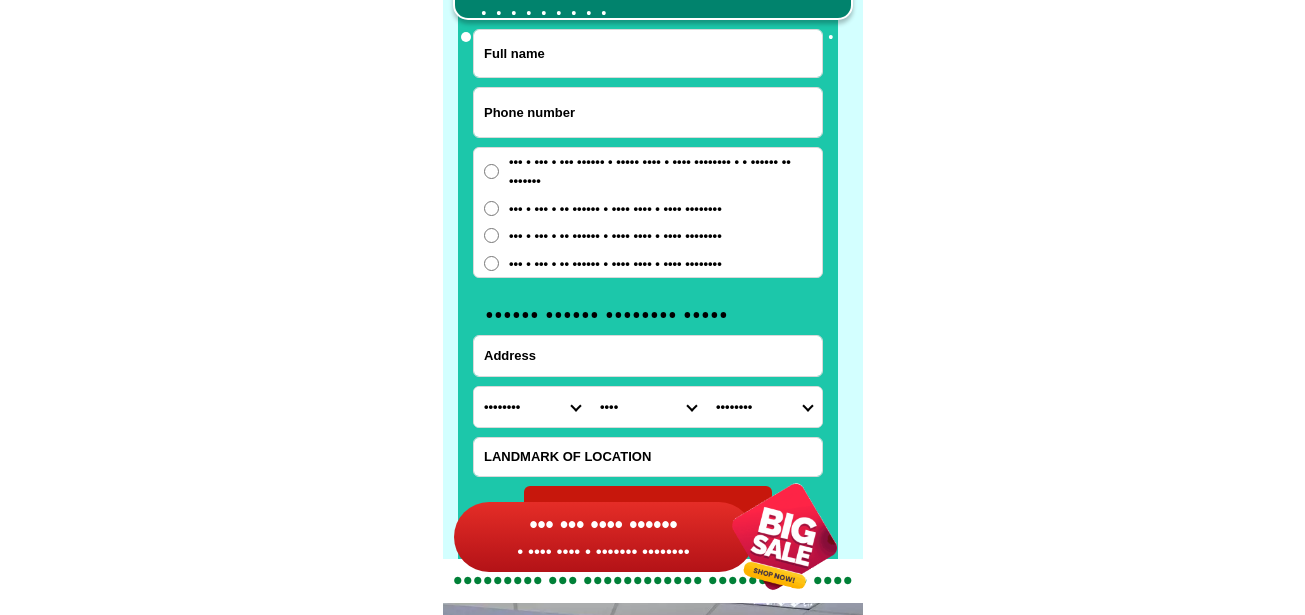 click at bounding box center (648, 112) 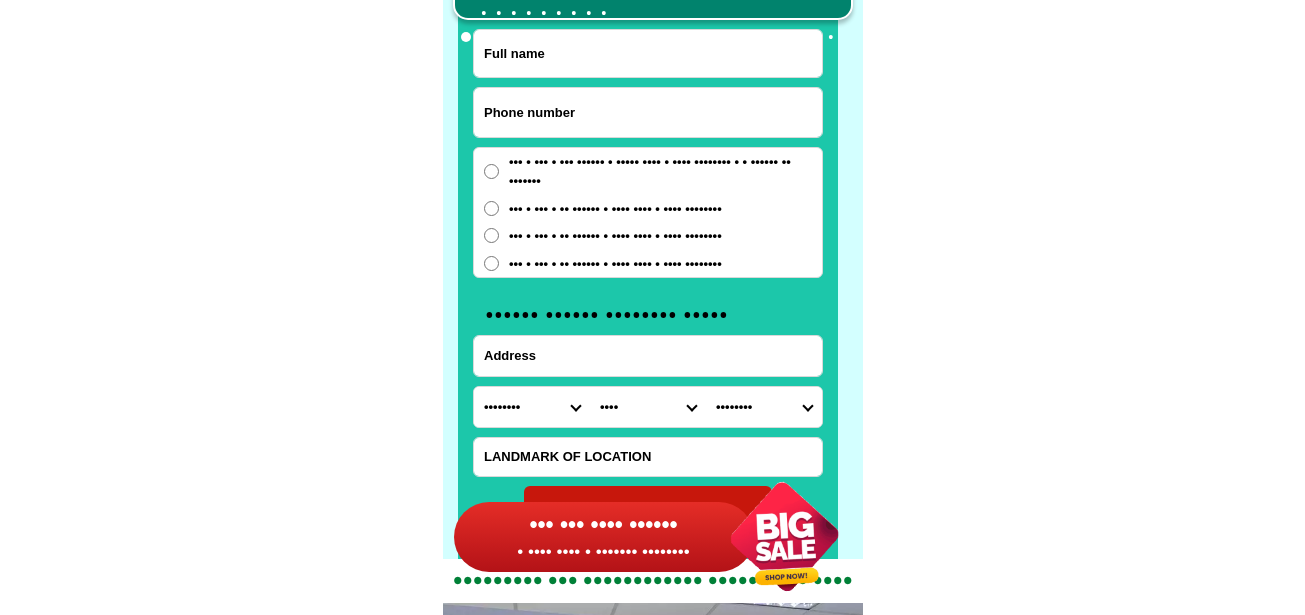 paste on "•••••••••••" 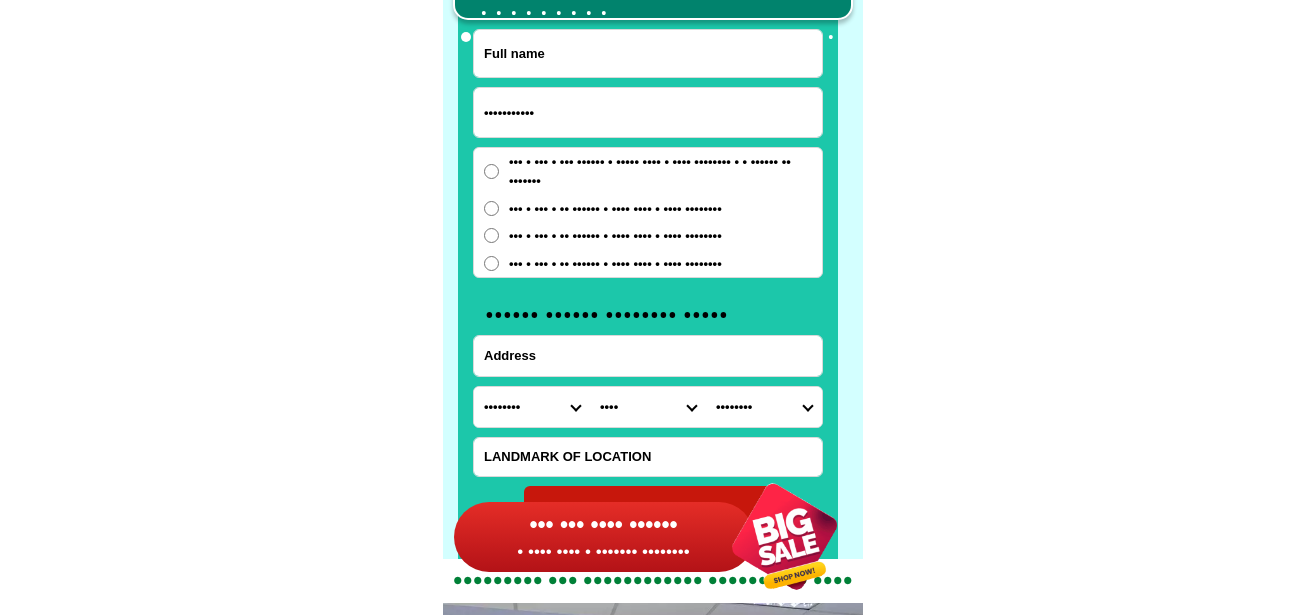 type on "•••••••••••" 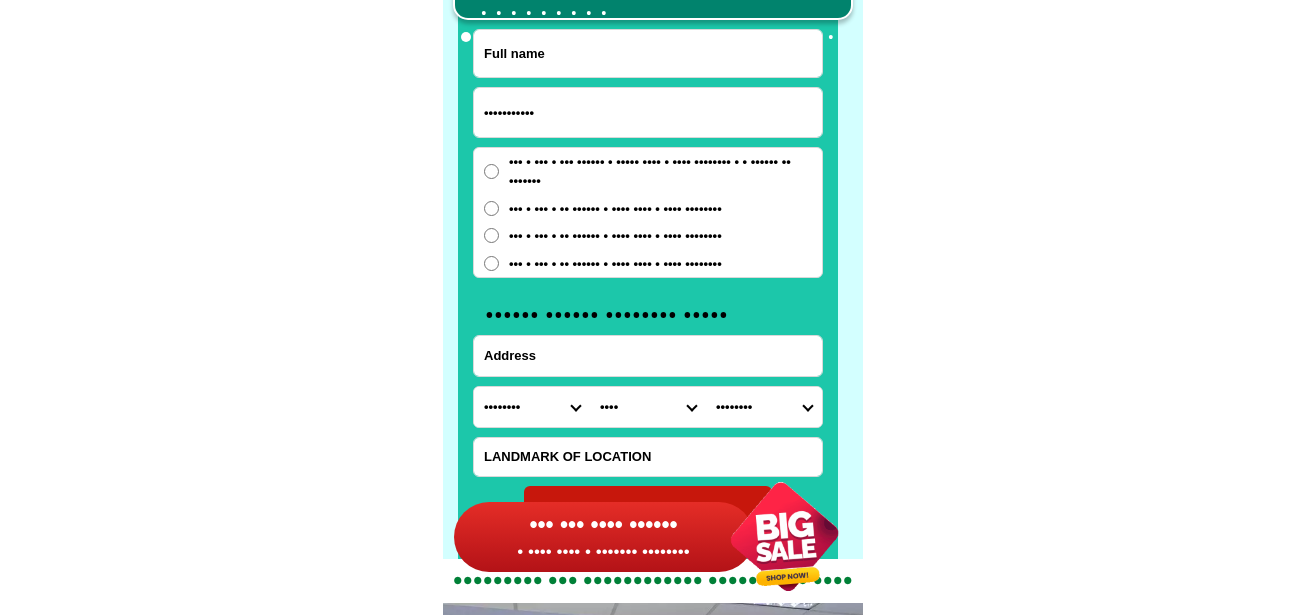 click at bounding box center (648, 53) 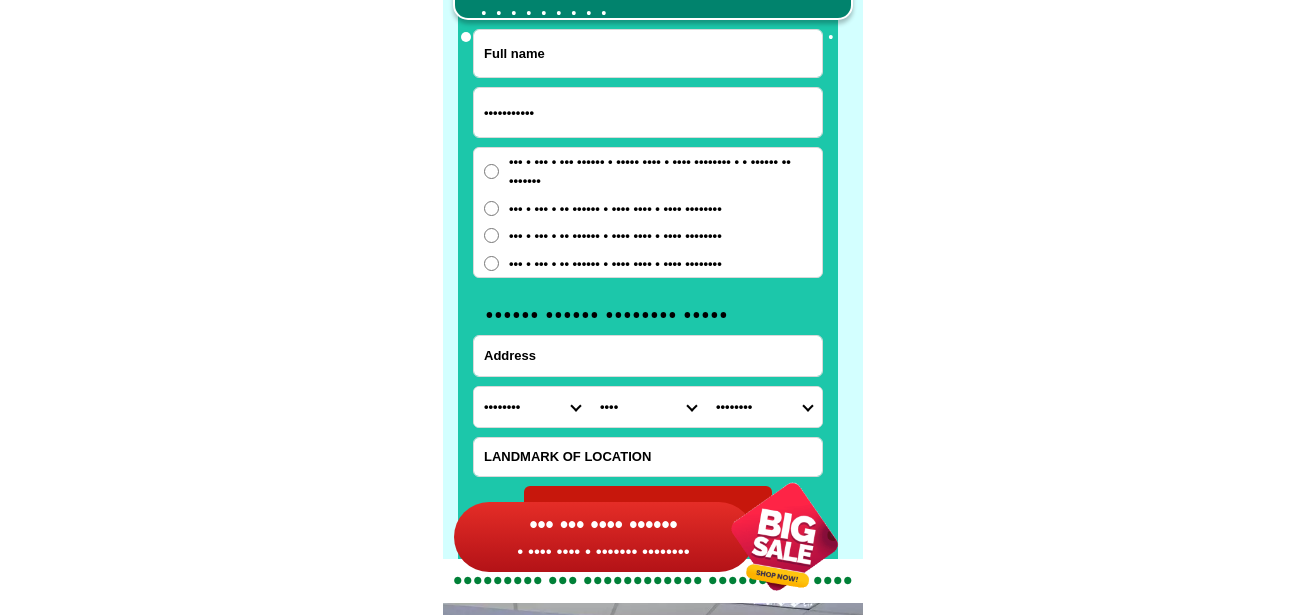 paste on "[FIRST] [LAST]" 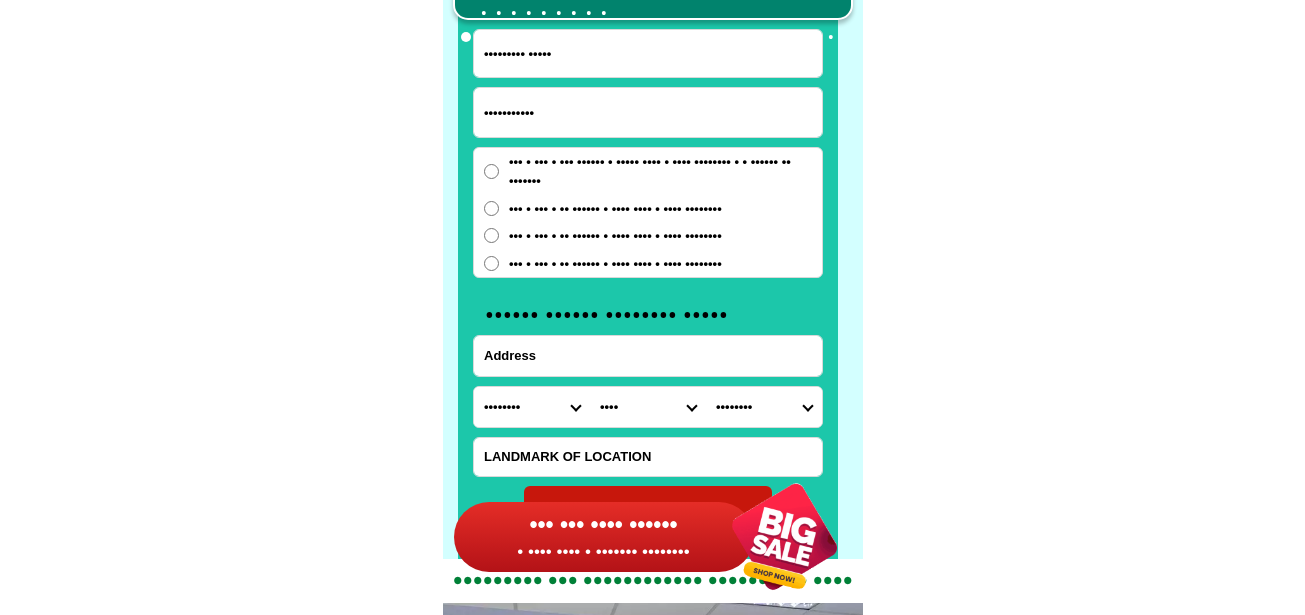 type on "••••••••• •••••" 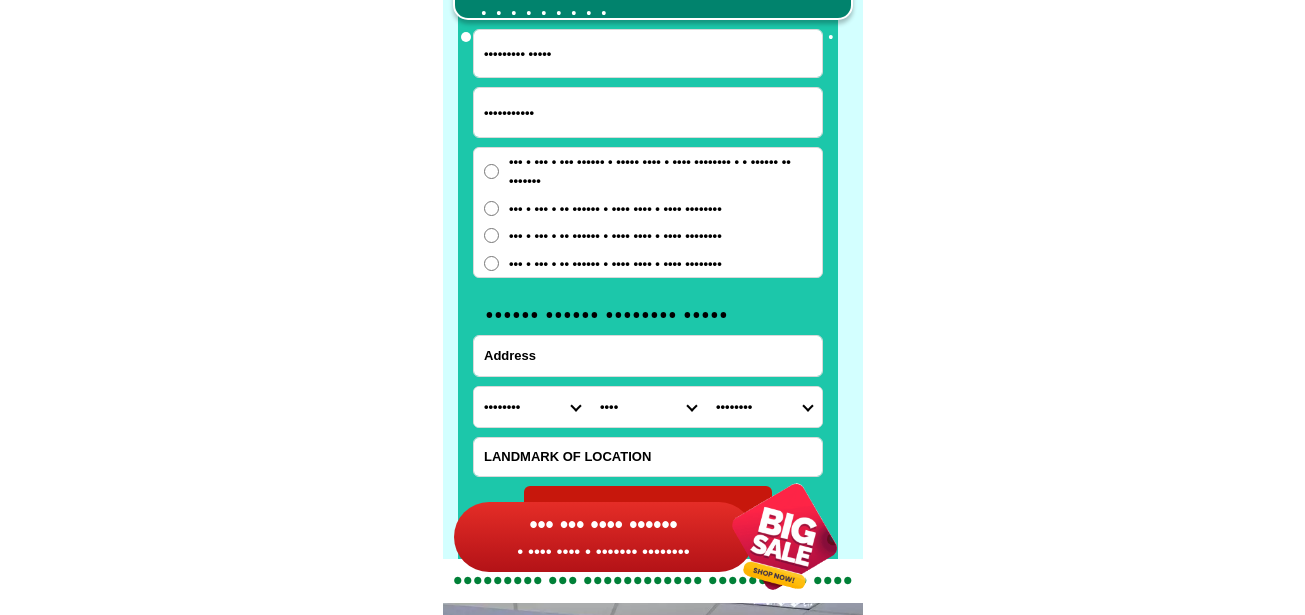 click at bounding box center [648, 356] 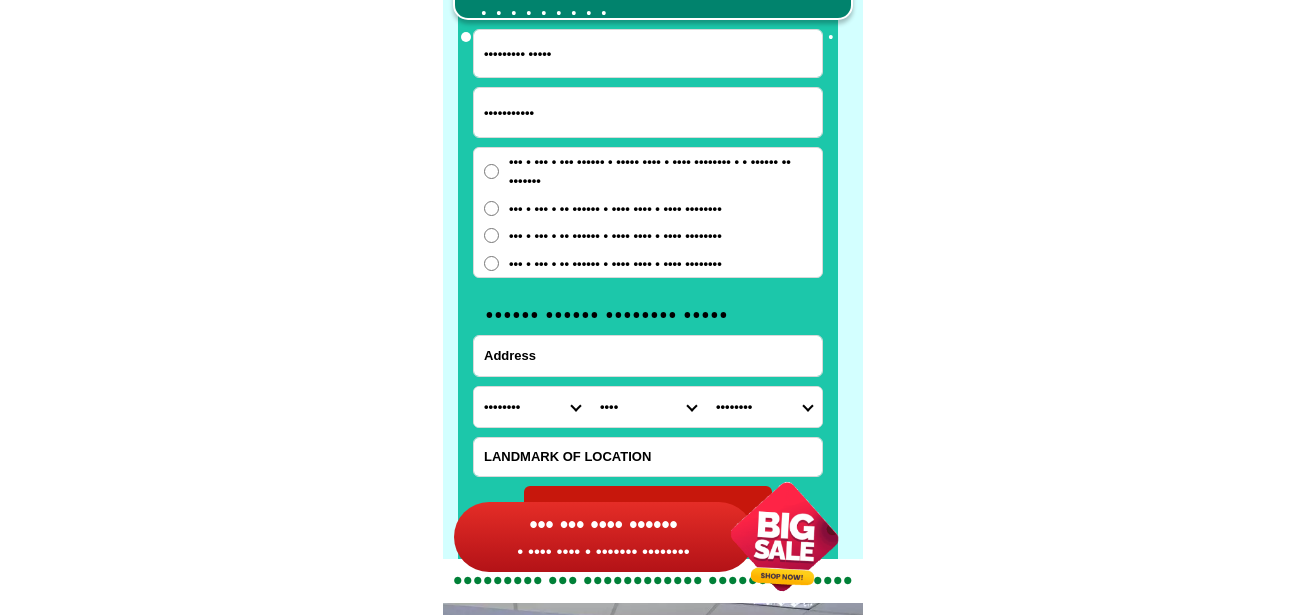paste on "••••• • •••••••" 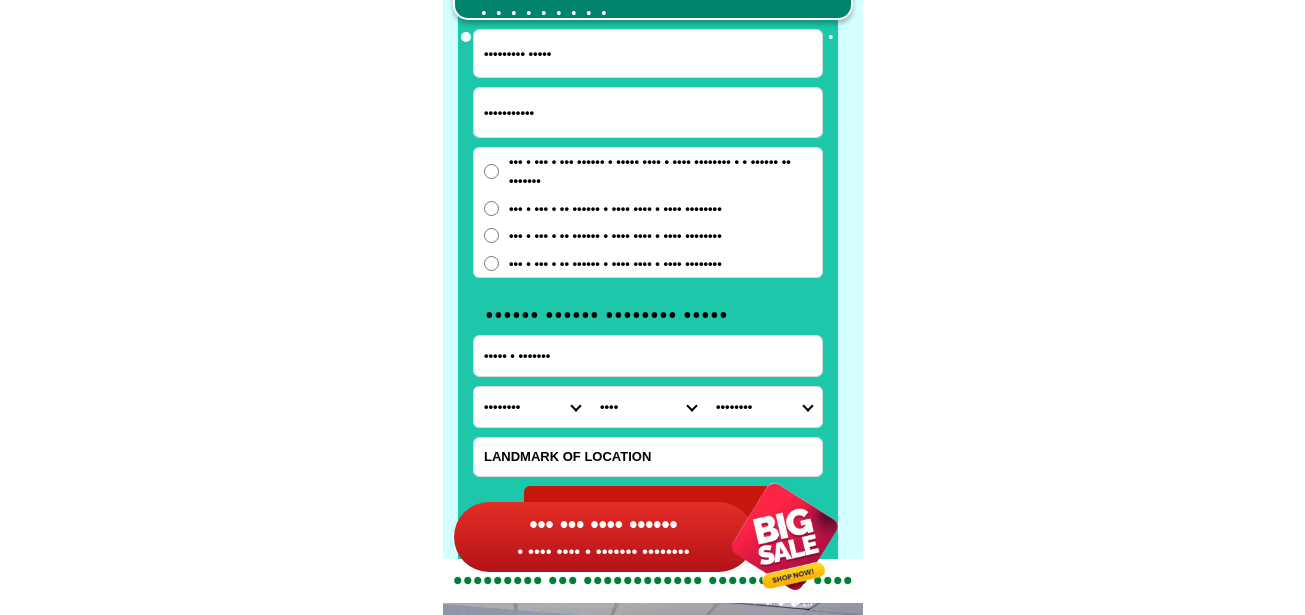 type on "••••• • •••••••" 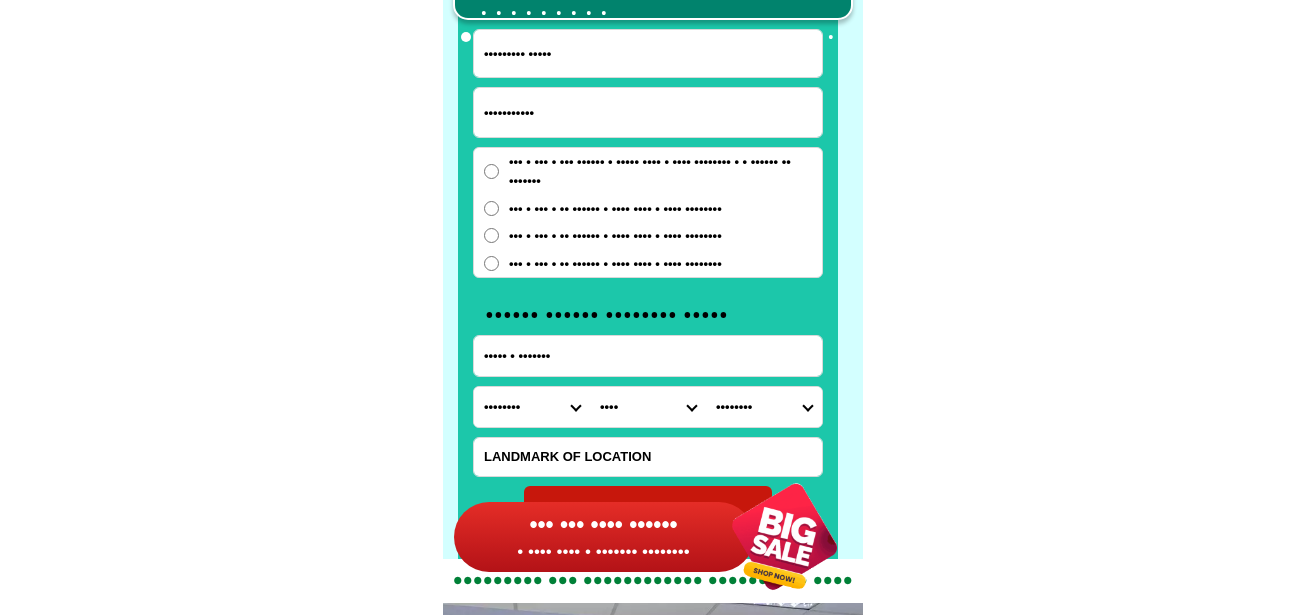 drag, startPoint x: 629, startPoint y: 357, endPoint x: 431, endPoint y: 276, distance: 213.92755 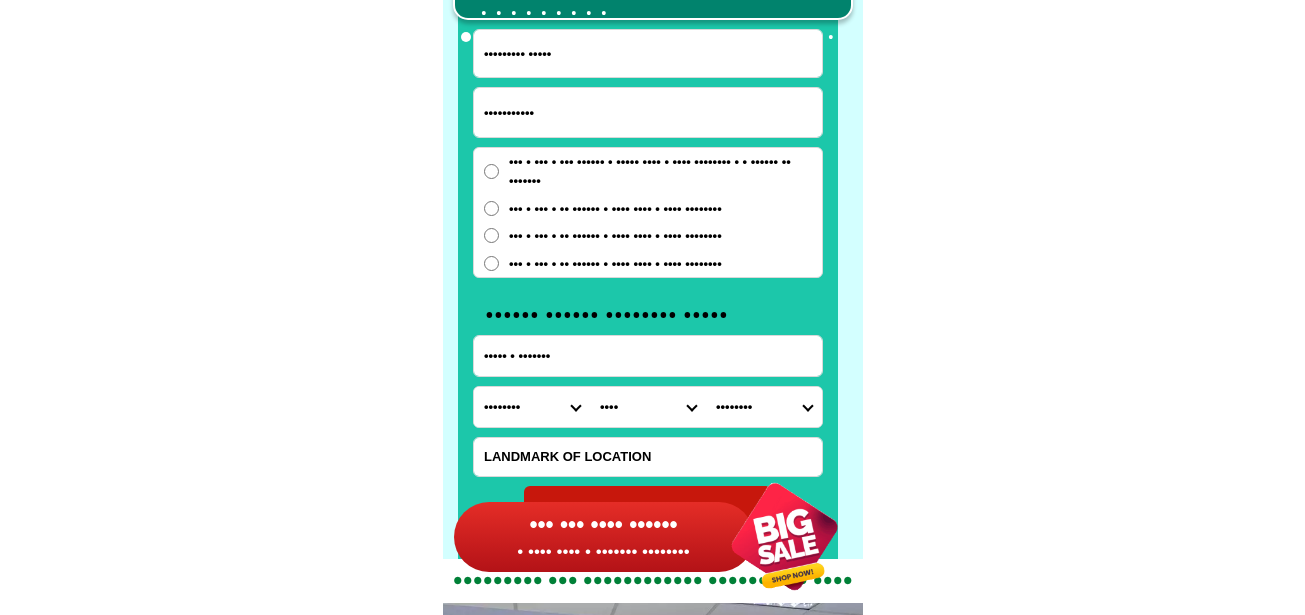 click on "•••• •••••••• •••••••••• ••••••• •••••• •••••••••••• ••••••• •••• •••• •••••• ••••••••••••• •••••• •••••••••• ••••••••
•••••••• •• ••• •••••• ••• ••• ••• •••• ••• • •••• •••••• • •••• ••••••
• •••• •••••••• • •••••••• •••• •• •••••••• ••••• ••••••••• •• ••••••• ••••• ••••••••• •• •••••• ••••••••••• •••••• •• •••••••• •••••••• ••••• •• ••••• ••••• •••••••• •••••••• •••• •••••••• ••••••• ••• ••• •••••••• •• •••••• ••• ••••••• ••• •••• ••••••••• •••
•••••• ••• ••••••••••••• ••••••• ••• •••••• ••••• •• ••••••••• ••••••••••••• ••• •••••••••••••• •••••••• ••••• •••••••••• ••••• ••• •••••• ••••••• •••••• •••••• •••••• ••• •••••••••• •••••••• •••• •••• •••••••••• •••••••• ••••• •• ••• ••••• •• ••••••• •••• ••• ••• ••••••••• •••••••••• •• ••••••••••• ••••••• •••••••• •••••• •••• •••• •••• •••• ••••••• ••• ••• ••••••• •• •••• • ••••• ••• ••••••••••••• ••••• ••••• • ••••" at bounding box center (652, -6223) 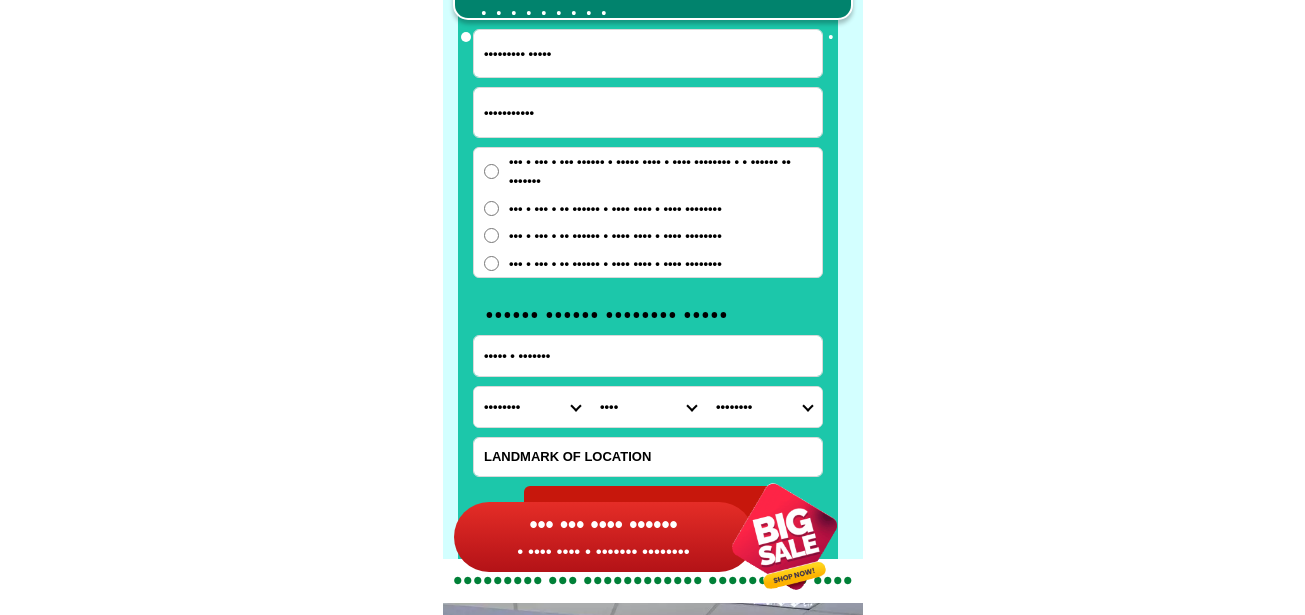click on "•••••••• •••• •••••••••••••••• •••••••••••••• ••••• ••••• ••••••• •••••• •••••• ••••••• •••••• ••••••• •••••••• ••••••• ••••••• ••••• •••••••• ••••••• ••••••• ••••••••••••••• ••••••••••••• •••••••• ••••• ••••••••••• •••••• •••• •••••••• •••••••••••• ••••••••••••••• ••••••••••••• •••••••••••••••• •••••••••••••• ••••••••••••••• ••••••••••••• •••••••• •••••• •••••••••••• •••••••••• •••••• ••••••• ••••••• •••••••• •••••• ••••••••••••••• ••••••••••••• ••••• ••••••••••• •••••••••• ••••••• •••••••••••• •••••••••••••••••• •••••••••••••••• ••••••••••••••••• ••••••••••••••••• ••••••••••••••• •••••••••••••• ••••••••••• ••••••••••••• •••••••••••••••••• •••••••••••••••• ••••••• •••••••• •••••••••• •••••• ••••••• ••••• ••••••• ••••••••• •••••••• •••••••• •••••••••••••• •••••••••••••• •••••••••••••• •••• ••••••••••••••••• ••••••••••••••• •••••• ••••••••• ••••••••••••• •••••••• ••••••••••••••••••• ••••••••••••••••• •••••••••••••••••" at bounding box center [532, 407] 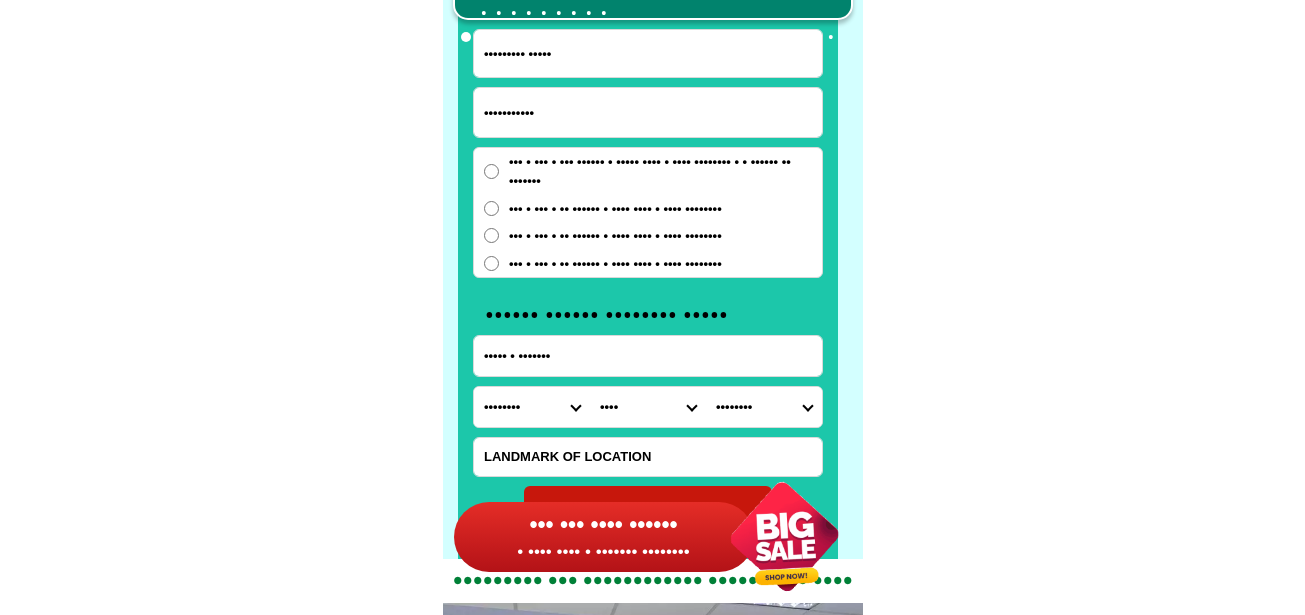 select on "••••••" 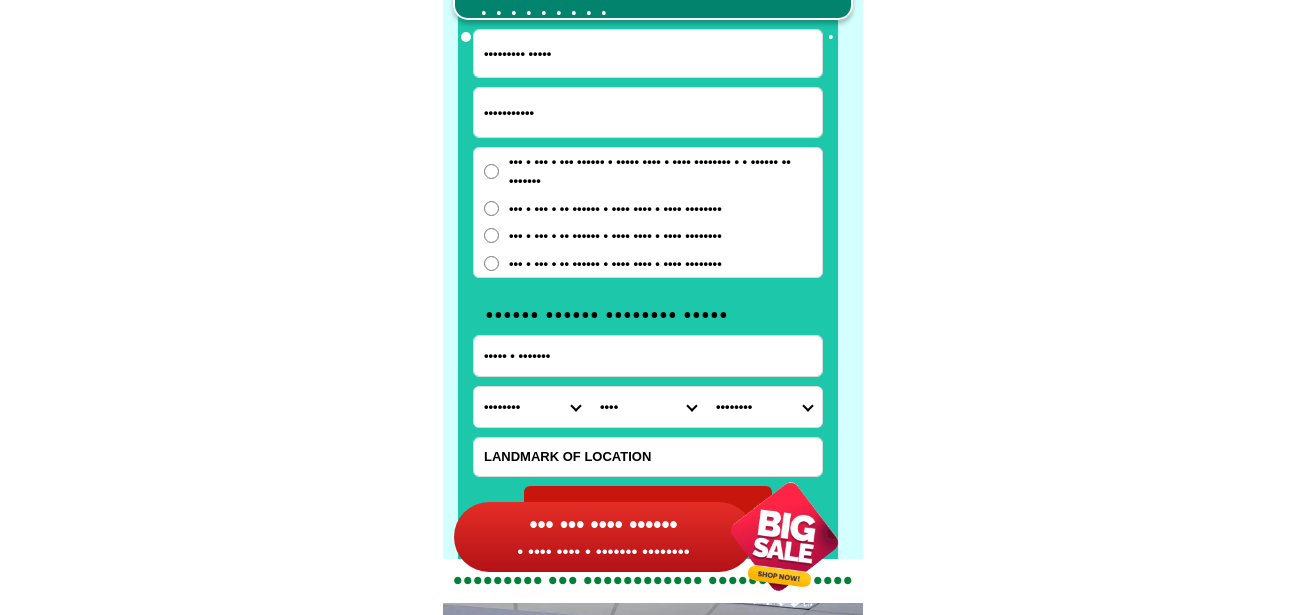 click on "•••••••• •••• •••••••••••••••• •••••••••••••• ••••• ••••• ••••••• •••••• •••••• ••••••• •••••• ••••••• •••••••• ••••••• ••••••• ••••• •••••••• ••••••• ••••••• ••••••••••••••• ••••••••••••• •••••••• ••••• ••••••••••• •••••• •••• •••••••• •••••••••••• ••••••••••••••• ••••••••••••• •••••••••••••••• •••••••••••••• ••••••••••••••• ••••••••••••• •••••••• •••••• •••••••••••• •••••••••• •••••• ••••••• ••••••• •••••••• •••••• ••••••••••••••• ••••••••••••• ••••• ••••••••••• •••••••••• ••••••• •••••••••••• •••••••••••••••••• •••••••••••••••• ••••••••••••••••• ••••••••••••••••• ••••••••••••••• •••••••••••••• ••••••••••• ••••••••••••• •••••••••••••••••• •••••••••••••••• ••••••• •••••••• •••••••••• •••••• ••••••• ••••• ••••••• ••••••••• •••••••• •••••••• •••••••••••••• •••••••••••••• •••••••••••••• •••• ••••••••••••••••• ••••••••••••••• •••••• ••••••••• ••••••••••••• •••••••• ••••••••••••••••••• ••••••••••••••••• •••••••••••••••••" at bounding box center (532, 407) 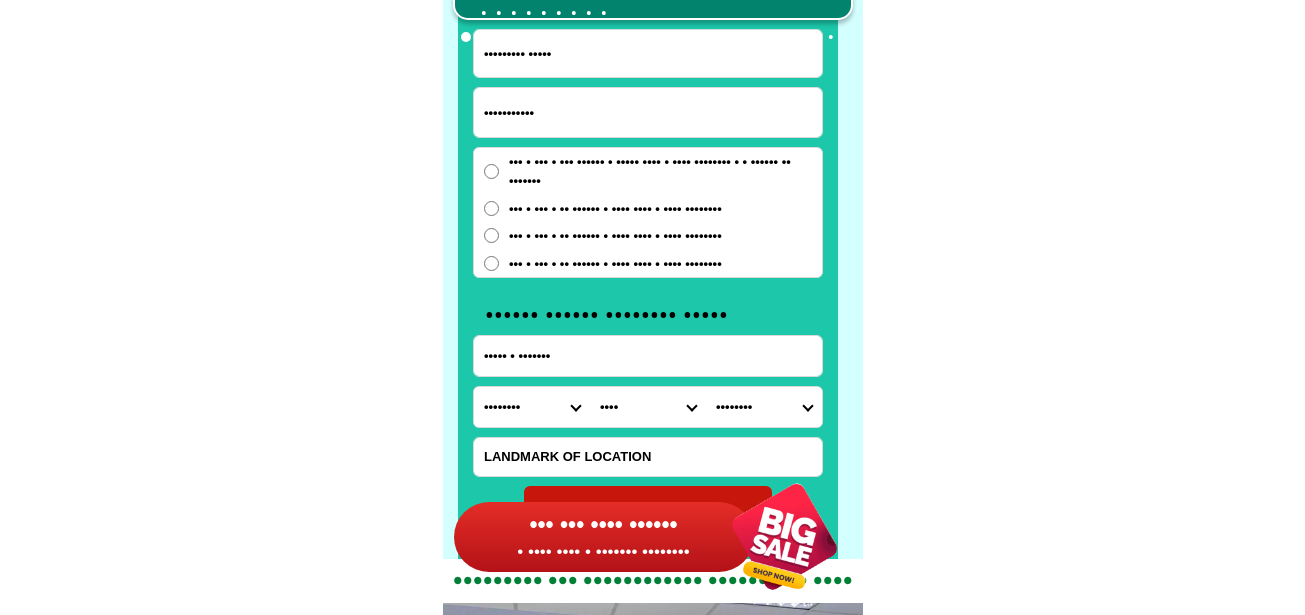 click on "•••• •••••••••••• ••••••••• •••••••• ••••••••• •••••••••• ••••• •••••••••••• •••••••••• •••••••••••• •••••••••••••••• •••••••••••• •••••••••••• •••••••••••• •••••••••••• ••••••••••• •••••••••••••••• •••••••••••••••• •••••••••••••• •••••• •••••••• ••••••••• ••••••• ••••••• ••••• ••••• •••••• ••••• •••••••••••••••• •••••• •••••••••• •••••••• ••••• •••• •••• ••••• •••• ••••••••• ••••••• •••••••••••••••••••••• •••••••• ••••••• ••••••••••••••• •••••••• ••••••••••••••• ••••••• •••••••• ••••••• ••••" at bounding box center [648, 407] 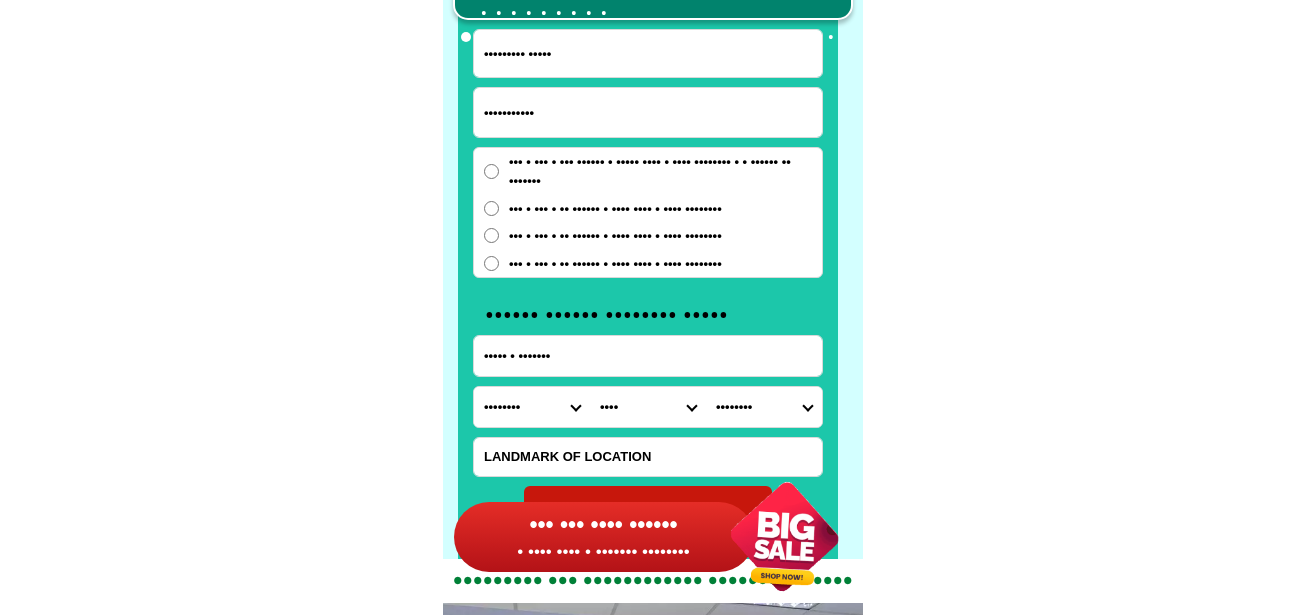 select on "••••••••••" 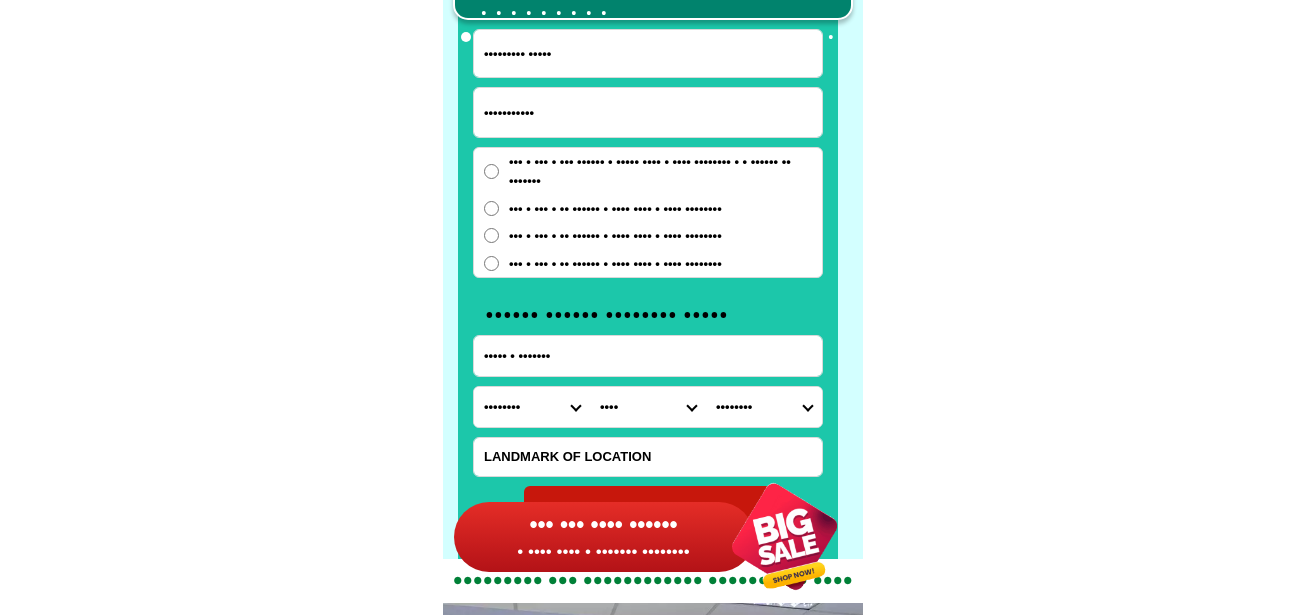 click on "•••• •••••••••••• ••••••••• •••••••• ••••••••• •••••••••• ••••• •••••••••••• •••••••••• •••••••••••• •••••••••••••••• •••••••••••• •••••••••••• •••••••••••• •••••••••••• ••••••••••• •••••••••••••••• •••••••••••••••• •••••••••••••• •••••• •••••••• ••••••••• ••••••• ••••••• ••••• ••••• •••••• ••••• •••••••••••••••• •••••• •••••••••• •••••••• ••••• •••• •••• ••••• •••• ••••••••• ••••••• •••••••••••••••••••••• •••••••• ••••••• ••••••••••••••• •••••••• ••••••••••••••• ••••••• •••••••• ••••••• ••••" at bounding box center [648, 407] 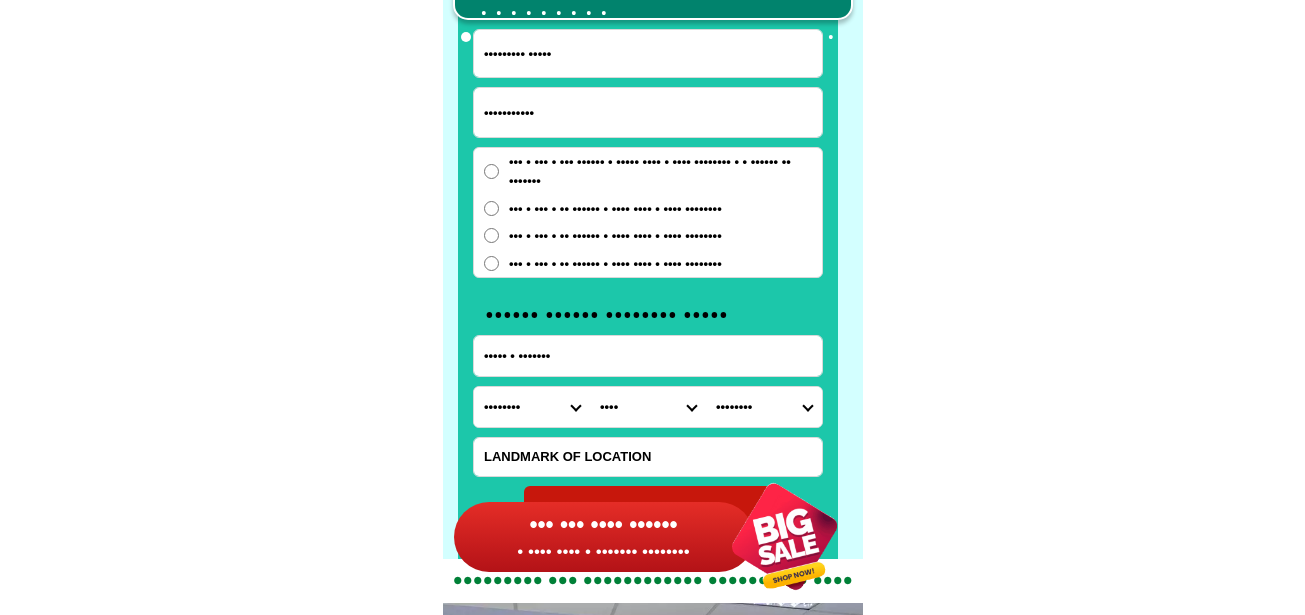 click on "•••••••• •••••••• ••••••• ••••••• •••••••••• ••••••• •••••••• •••••• ••••••• •• ••••• •••• ••••••••••• •••••••• ••••••• •••••••••• ••••• ••••••••• ••• •••••• ••••••••• ••••• ••••• ••••• ••••• •••••• •••••" at bounding box center (764, 407) 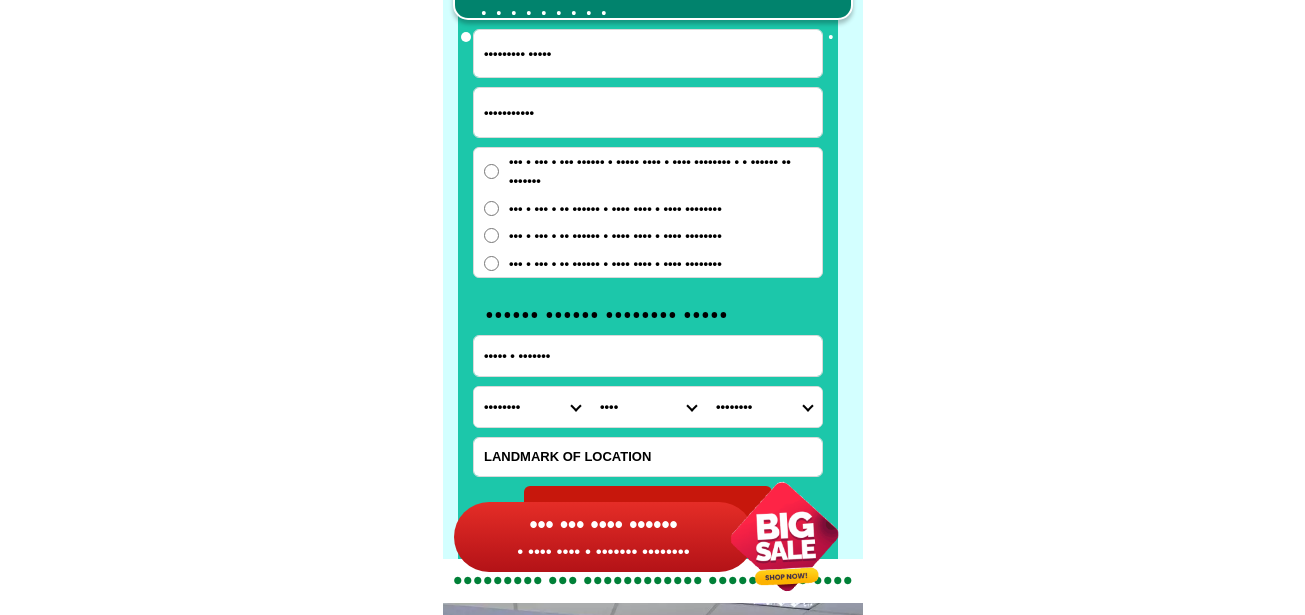 select on "••••••••••••••" 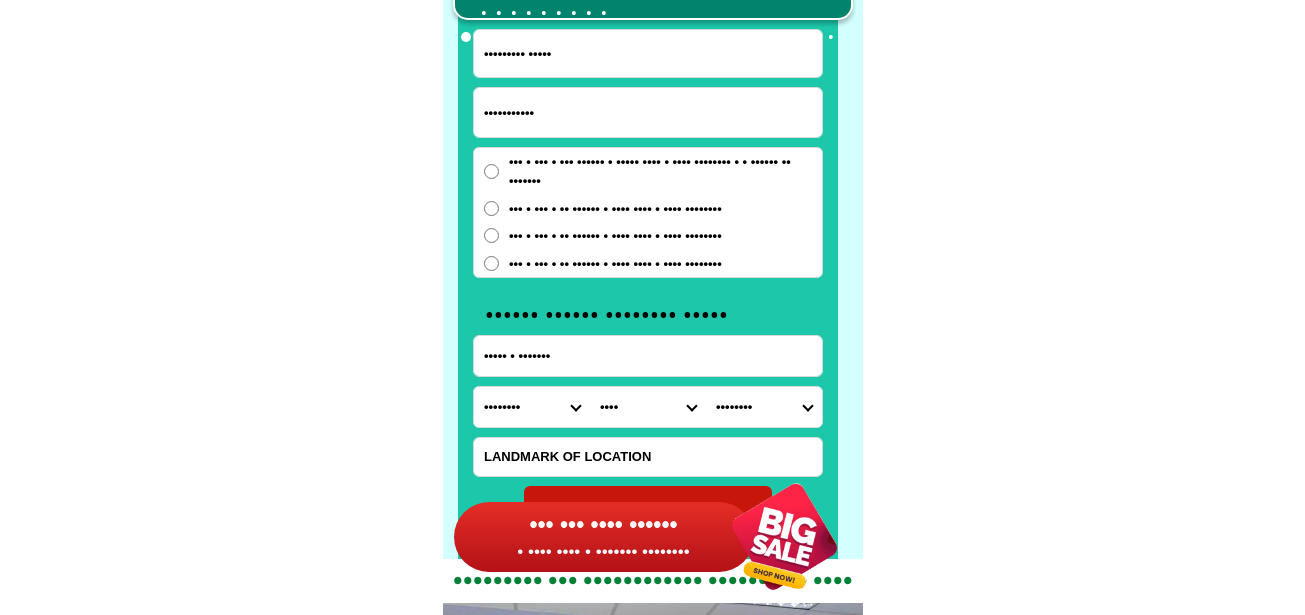 click on "•••••••• •••••••• ••••••• ••••••• •••••••••• ••••••• •••••••• •••••• ••••••• •• ••••• •••• ••••••••••• •••••••• ••••••• •••••••••• ••••• ••••••••• ••• •••••• ••••••••• ••••• ••••• ••••• ••••• •••••• •••••" at bounding box center [764, 407] 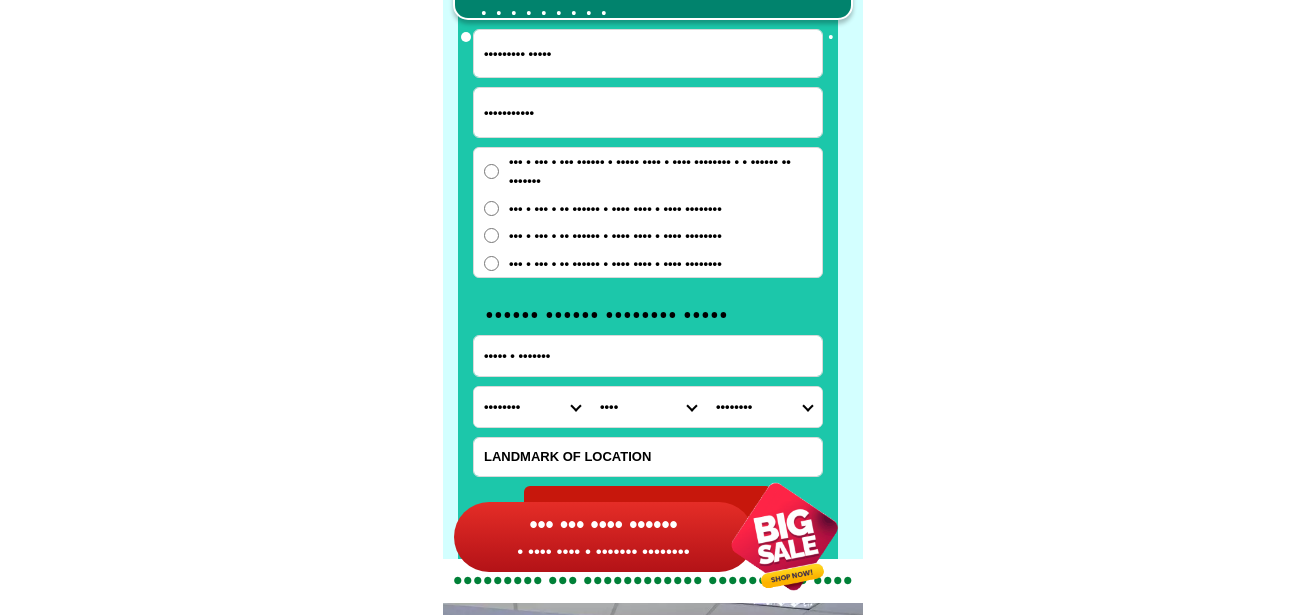 click on "•••• •••••••• •••••••••• ••••••• •••••• •••••••••••• ••••••• •••• •••• •••••• ••••••••••••• •••••• •••••••••• ••••••••
•••••••• •• ••• •••••• ••• ••• ••• •••• ••• • •••• •••••• • •••• ••••••
• •••• •••••••• • •••••••• •••• •• •••••••• ••••• ••••••••• •• ••••••• ••••• ••••••••• •• •••••• ••••••••••• •••••• •• •••••••• •••••••• ••••• •• ••••• ••••• •••••••• •••••••• •••• •••••••• ••••••• ••• ••• •••••••• •• •••••• ••• ••••••• ••• •••• ••••••••• •••
•••••• ••• ••••••••••••• ••••••• ••• •••••• ••••• •• ••••••••• ••••••••••••• ••• •••••••••••••• •••••••• ••••• •••••••••• ••••• ••• •••••• ••••••• •••••• •••••• •••••• ••• •••••••••• •••••••• •••• •••• •••••••••• •••••••• ••••• •• ••• ••••• •• ••••••• •••• ••• ••• ••••••••• •••••••••• •• ••••••••••• ••••••• •••••••• •••••• •••• •••• •••• •••• ••••••• ••• ••• ••••••• •• •••• • ••••• ••• ••••••••••••• ••••• ••••• • ••••" at bounding box center (652, -6223) 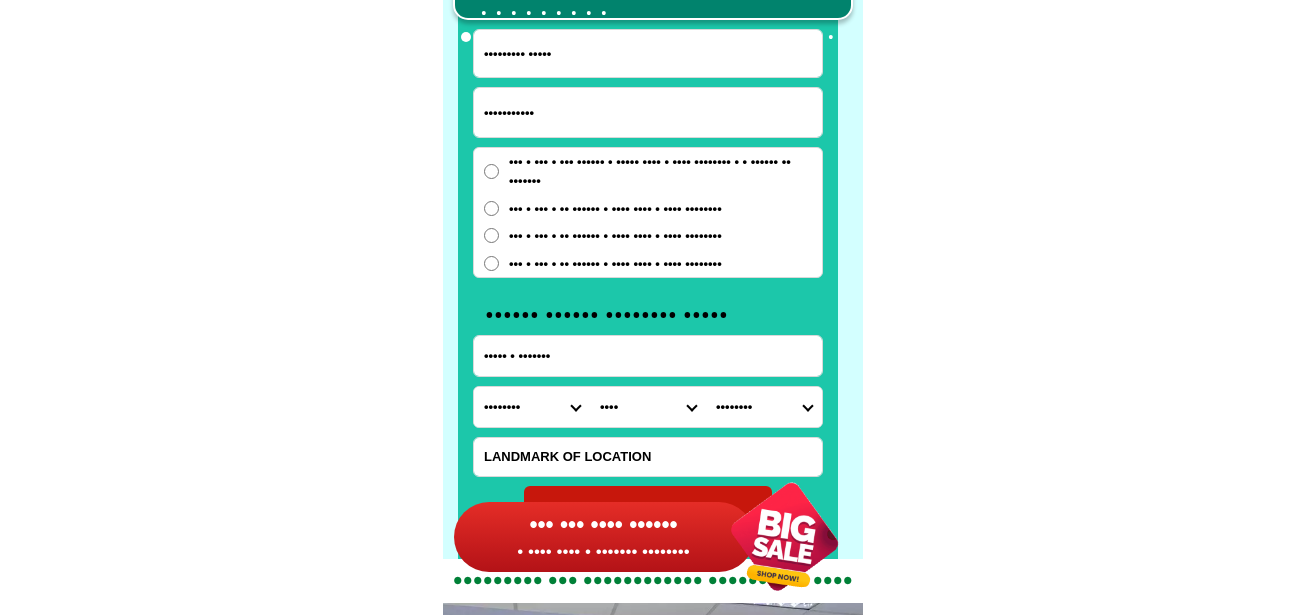 click on "••• • ••• • •• •••••• • •••• •••• • •••• ••••••••" at bounding box center [665, 171] 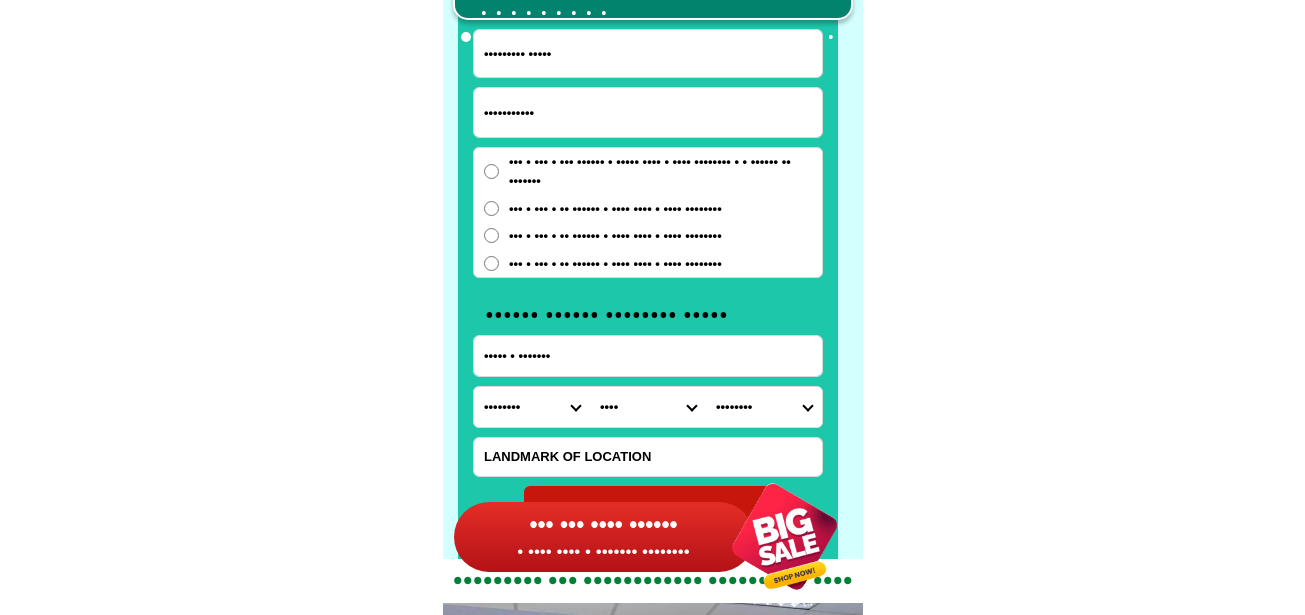 click on "••• • ••• • •• •••••• • •••• •••• • •••• ••••••••" at bounding box center (491, 263) 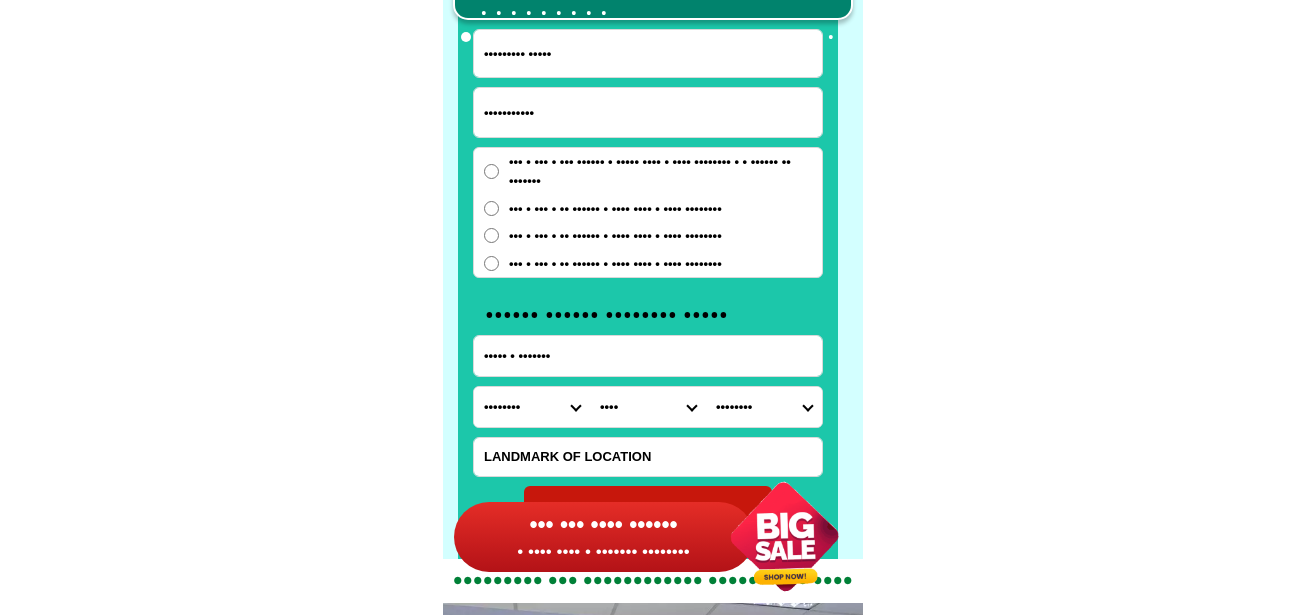 radio on "••••" 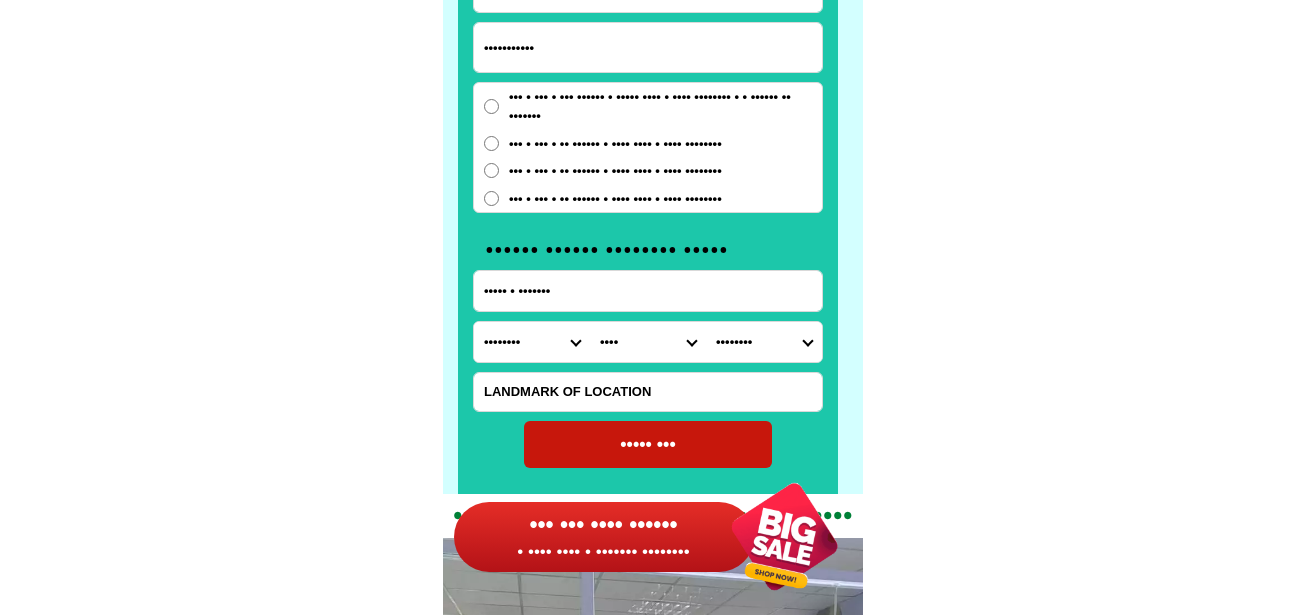 scroll, scrollTop: 15746, scrollLeft: 0, axis: vertical 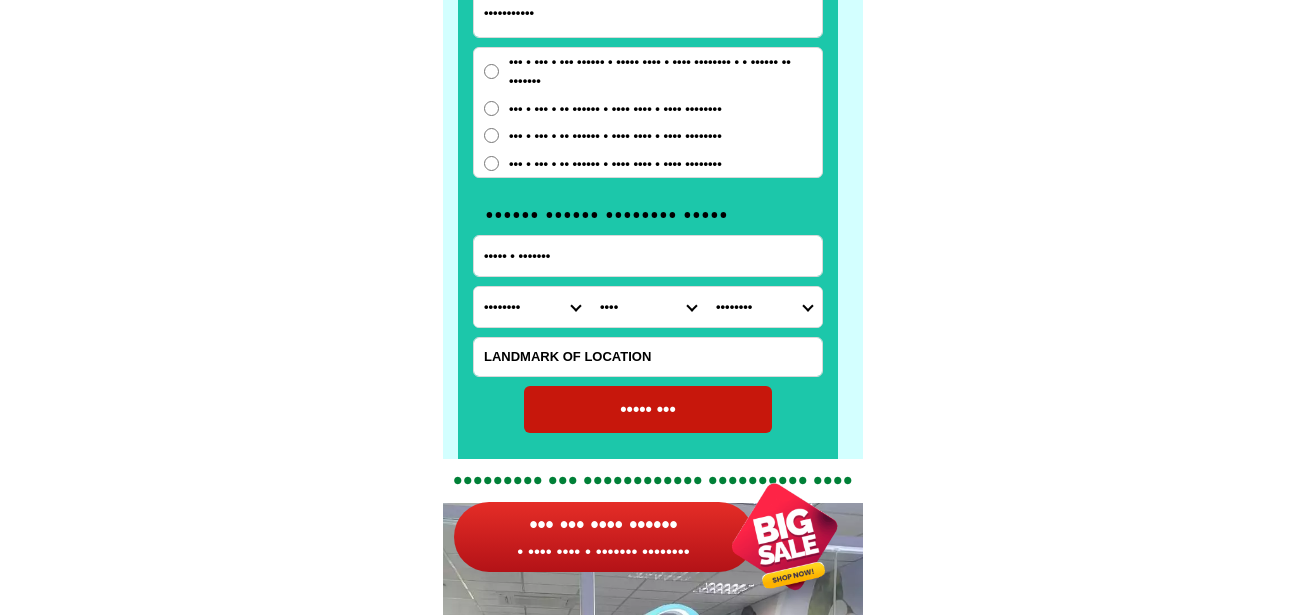 click on "••••• •••" at bounding box center [648, 409] 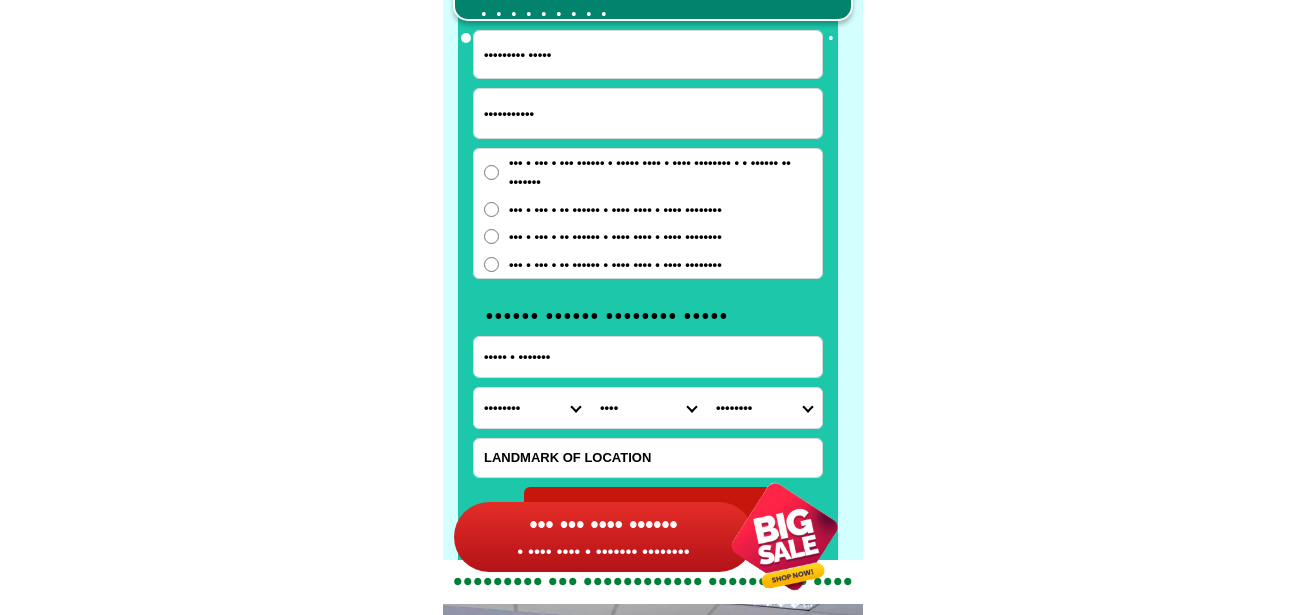 scroll, scrollTop: 15646, scrollLeft: 0, axis: vertical 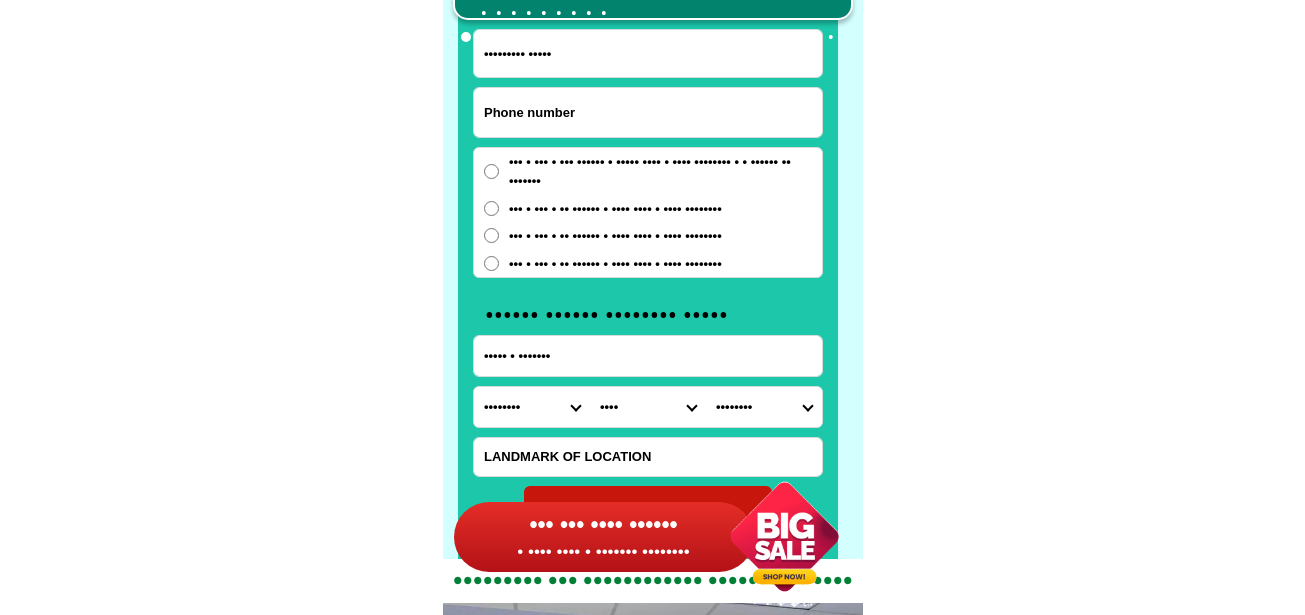 click at bounding box center (648, 112) 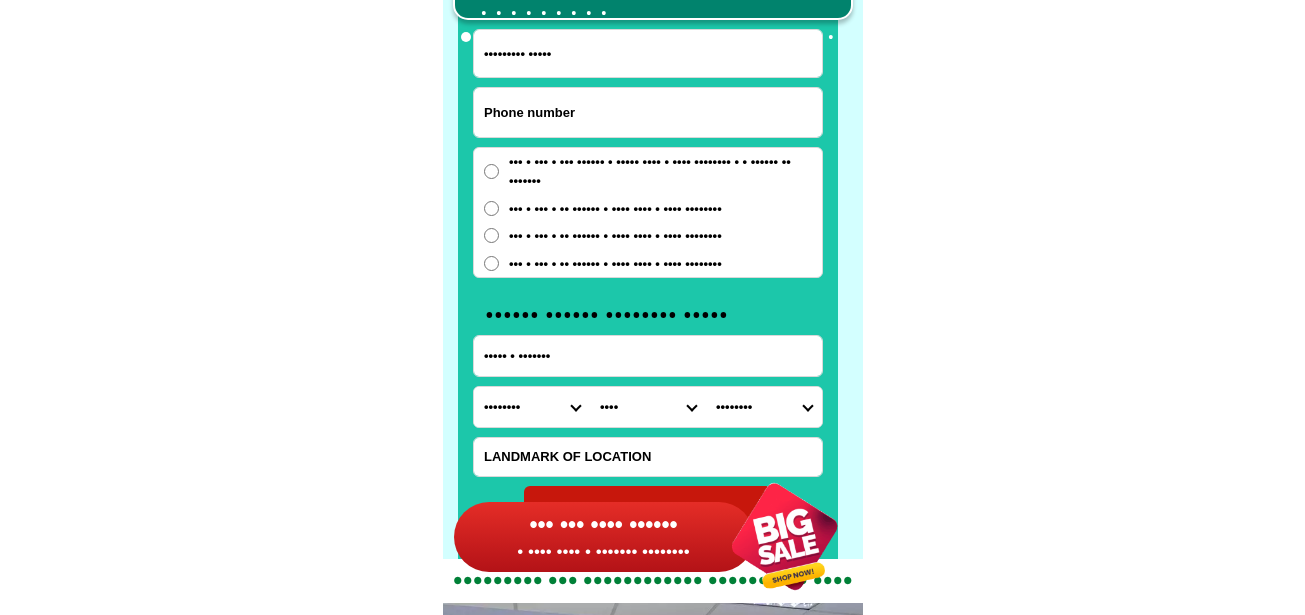 paste on "•••••••••••" 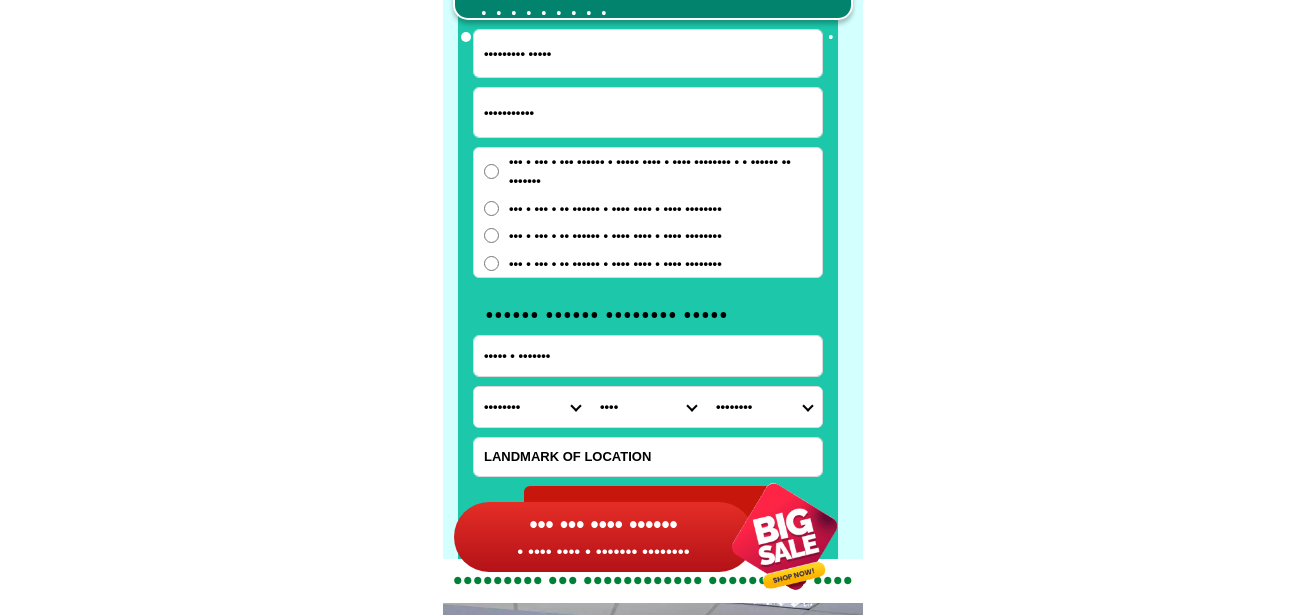 type on "•••••••••••" 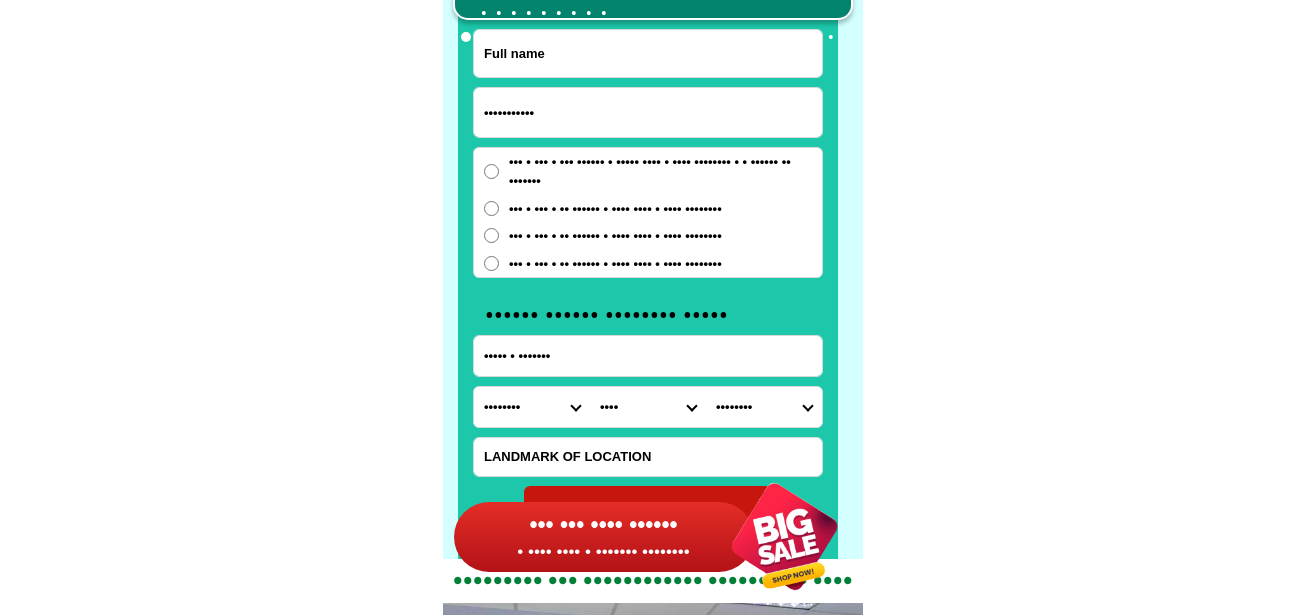 click at bounding box center [648, 53] 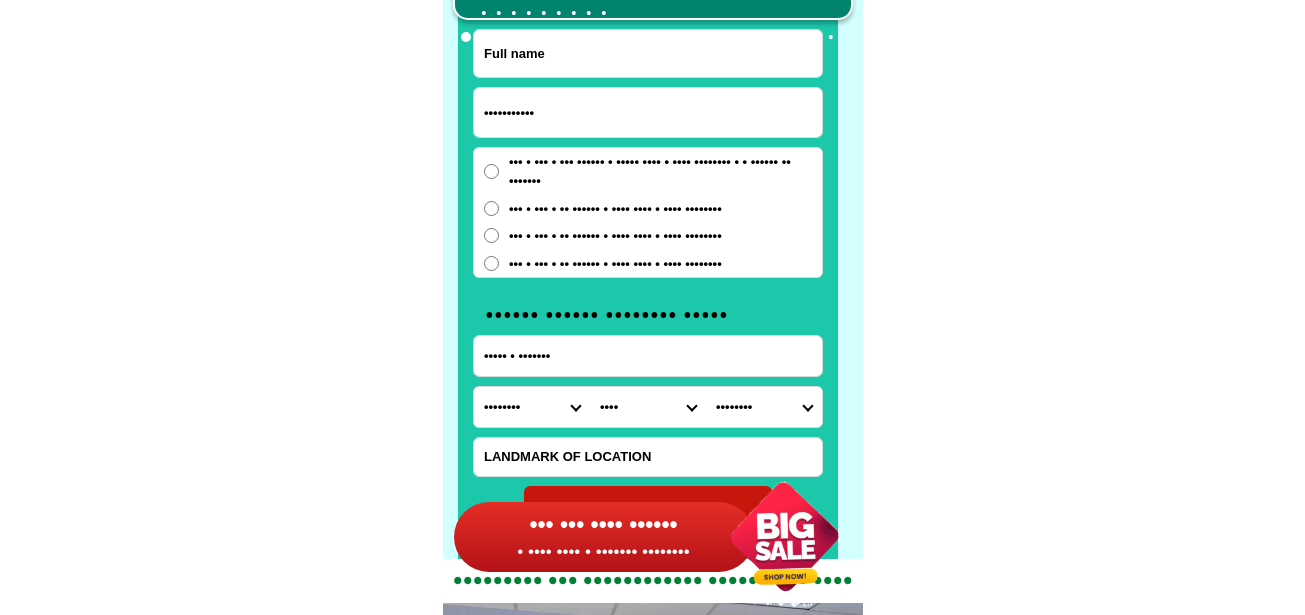 paste on "••••••••• ••••••" 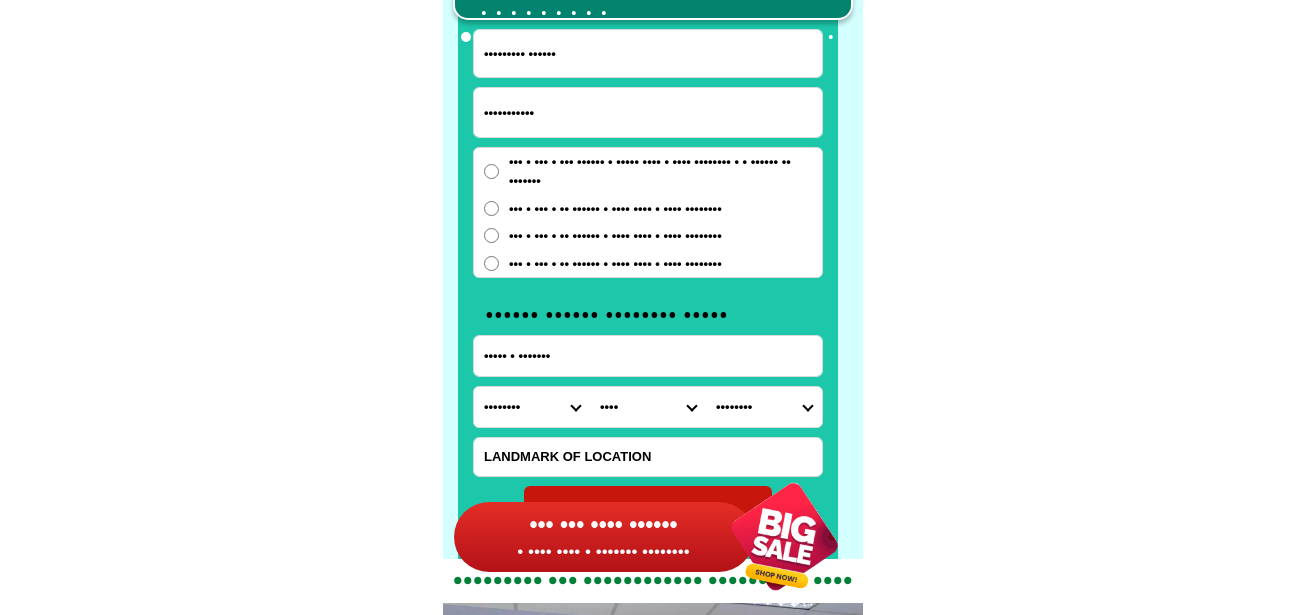 type on "••••••••• ••••••" 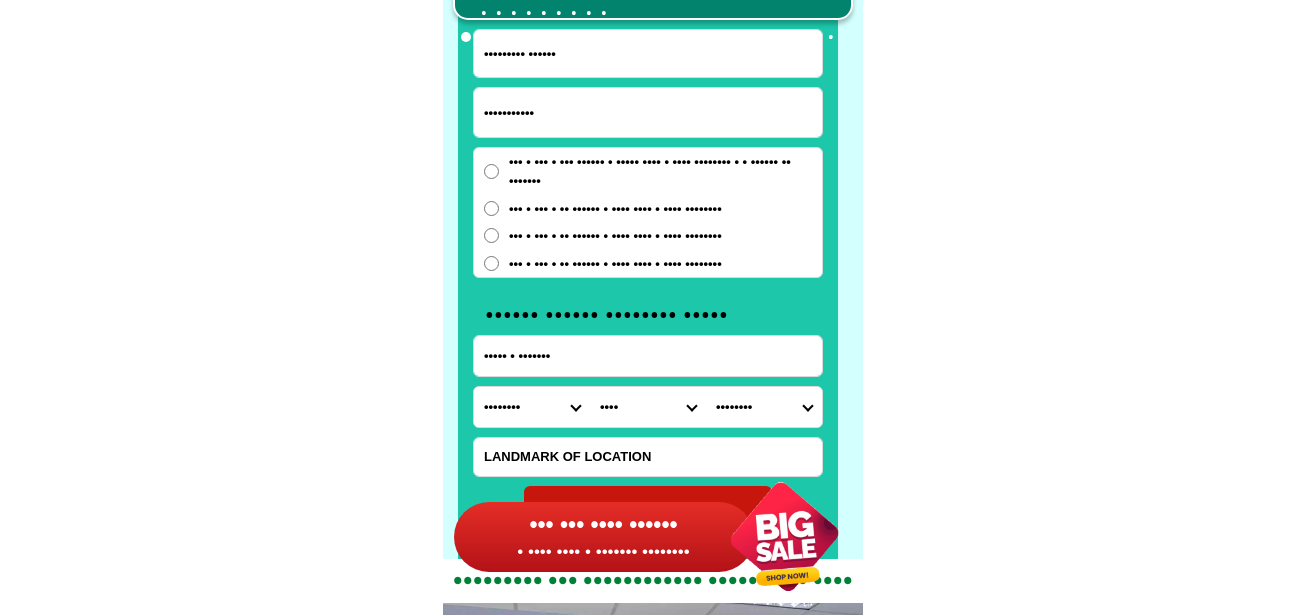 click on "•••••••• •••• •••••••••••••••• •••••••••••••• ••••• ••••• ••••••• •••••• •••••• ••••••• •••••• ••••••• •••••••• ••••••• ••••••• ••••• •••••••• ••••••• ••••••• ••••••••••••••• ••••••••••••• •••••••• ••••• ••••••••••• •••••• •••• •••••••• •••••••••••• ••••••••••••••• ••••••••••••• •••••••••••••••• •••••••••••••• ••••••••••••••• ••••••••••••• •••••••• •••••• •••••••••••• •••••••••• •••••• ••••••• ••••••• •••••••• •••••• ••••••••••••••• ••••••••••••• ••••• ••••••••••• •••••••••• ••••••• •••••••••••• •••••••••••••••••• •••••••••••••••• ••••••••••••••••• ••••••••••••••••• ••••••••••••••• •••••••••••••• ••••••••••• ••••••••••••• •••••••••••••••••• •••••••••••••••• ••••••• •••••••• •••••••••• •••••• ••••••• ••••• ••••••• ••••••••• •••••••• •••••••• •••••••••••••• •••••••••••••• •••••••••••••• •••• ••••••••••••••••• ••••••••••••••• •••••• ••••••••• ••••••••••••• •••••••• ••••••••••••••••••• ••••••••••••••••• •••••••••••••••••" at bounding box center [532, 407] 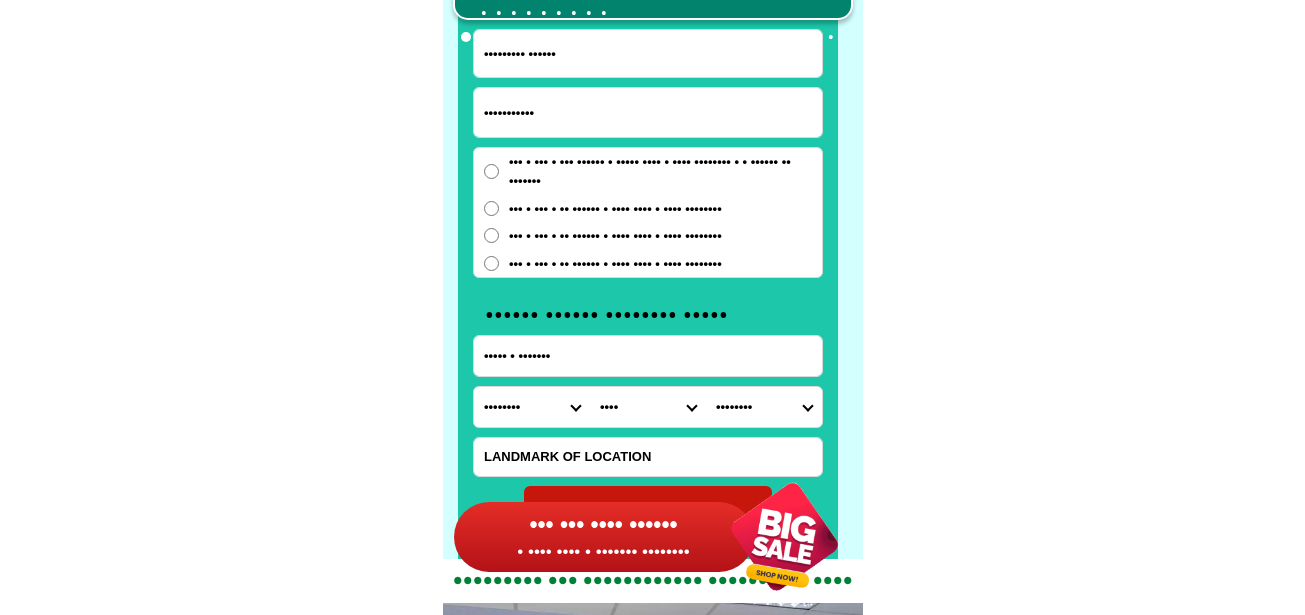 select on "••••••" 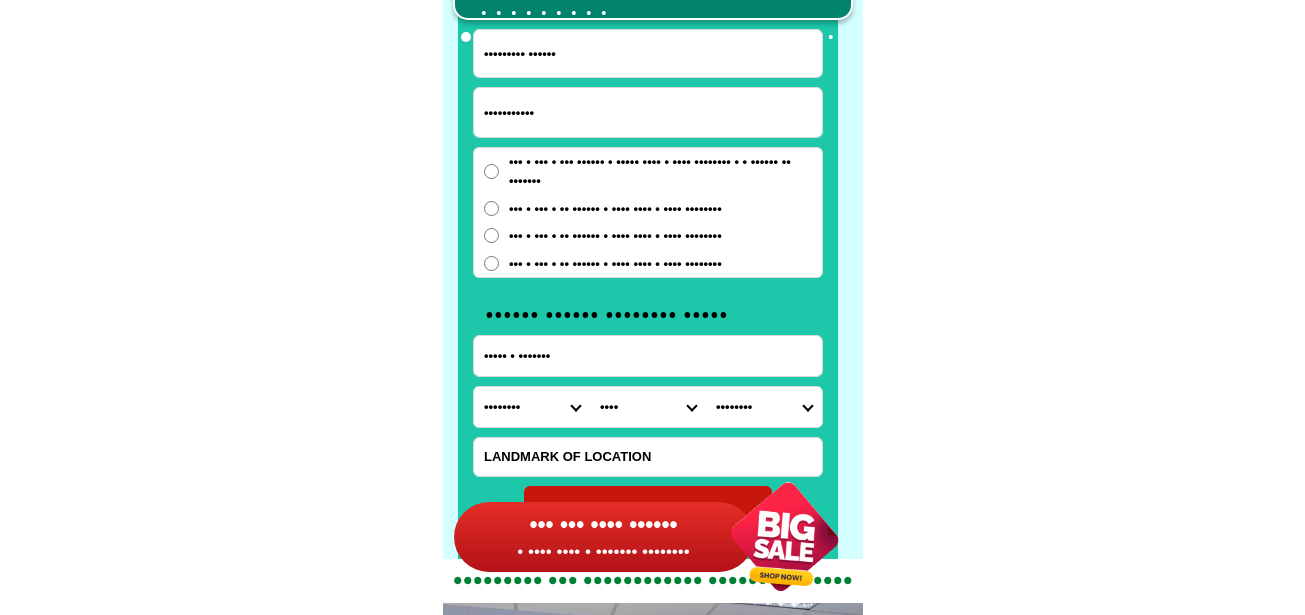 click on "•••••••• •••• •••••••••••••••• •••••••••••••• ••••• ••••• ••••••• •••••• •••••• ••••••• •••••• ••••••• •••••••• ••••••• ••••••• ••••• •••••••• ••••••• ••••••• ••••••••••••••• ••••••••••••• •••••••• ••••• ••••••••••• •••••• •••• •••••••• •••••••••••• ••••••••••••••• ••••••••••••• •••••••••••••••• •••••••••••••• ••••••••••••••• ••••••••••••• •••••••• •••••• •••••••••••• •••••••••• •••••• ••••••• ••••••• •••••••• •••••• ••••••••••••••• ••••••••••••• ••••• ••••••••••• •••••••••• ••••••• •••••••••••• •••••••••••••••••• •••••••••••••••• ••••••••••••••••• ••••••••••••••••• ••••••••••••••• •••••••••••••• ••••••••••• ••••••••••••• •••••••••••••••••• •••••••••••••••• ••••••• •••••••• •••••••••• •••••• ••••••• ••••• ••••••• ••••••••• •••••••• •••••••• •••••••••••••• •••••••••••••• •••••••••••••• •••• ••••••••••••••••• ••••••••••••••• •••••• ••••••••• ••••••••••••• •••••••• ••••••••••••••••••• ••••••••••••••••• •••••••••••••••••" at bounding box center [532, 407] 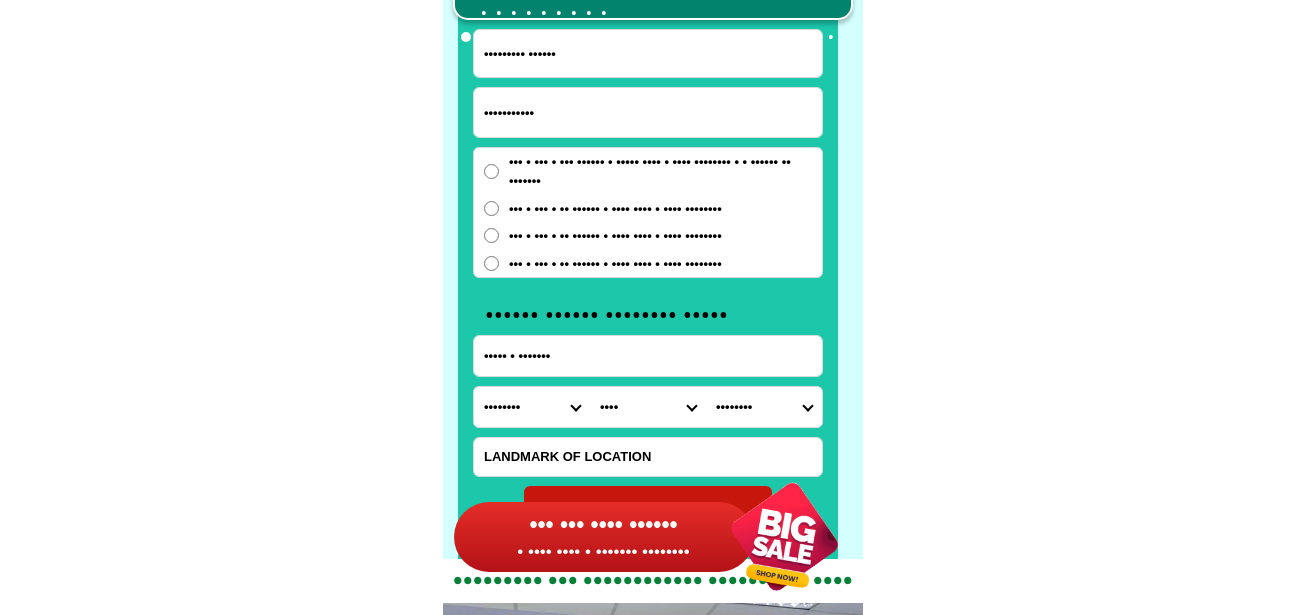 click on "••••••••• •••••• ••••••••••• ••••• ••• ••••• • ••••••• •••••••• •••• •••••••••••••••• •••••••••••••• ••••• ••••• ••••••• •••••• •••••• ••••••• •••••• ••••••• •••••••• ••••••• ••••••• ••••• •••••••• ••••••• ••••••• ••••••••••••••• ••••••••••••• •••••••• ••••• ••••••••••• •••••• •••• •••••••• •••••••••••• ••••••••••••••• ••••••••••••• •••••••••••••••• •••••••••••••• ••••••••••••••• ••••••••••••• •••••••• •••••• •••••••••••• •••••••••• •••••• ••••••• ••••••• •••••••• •••••• ••••••••••••••• ••••••••••••• ••••• ••••••••••• •••••••••• ••••••• •••••••••••• •••••••••••••••••• •••••••••••••••• ••••••••••••••••• ••••••••••••••••• ••••••••••••••• •••••••••••••• ••••••••••• ••••••••••••• •••••••••••••••••• •••••••••••••••• ••••••• •••••••• •••••••••• •••••• ••••••• ••••• ••••••• ••••••••• •••••••• •••••••• •••••••••••••• •••••••••••••• •••••••••••••• •••• ••••••••••••••••• ••••••••••••••• •••••• ••••••••• ••••••••••••• •••••••• ••••••••••••••••••• ••••••••••••••••• ••••••••••••••••• •••• •••• ••••••••• •••••• •••••••••" at bounding box center [648, 281] 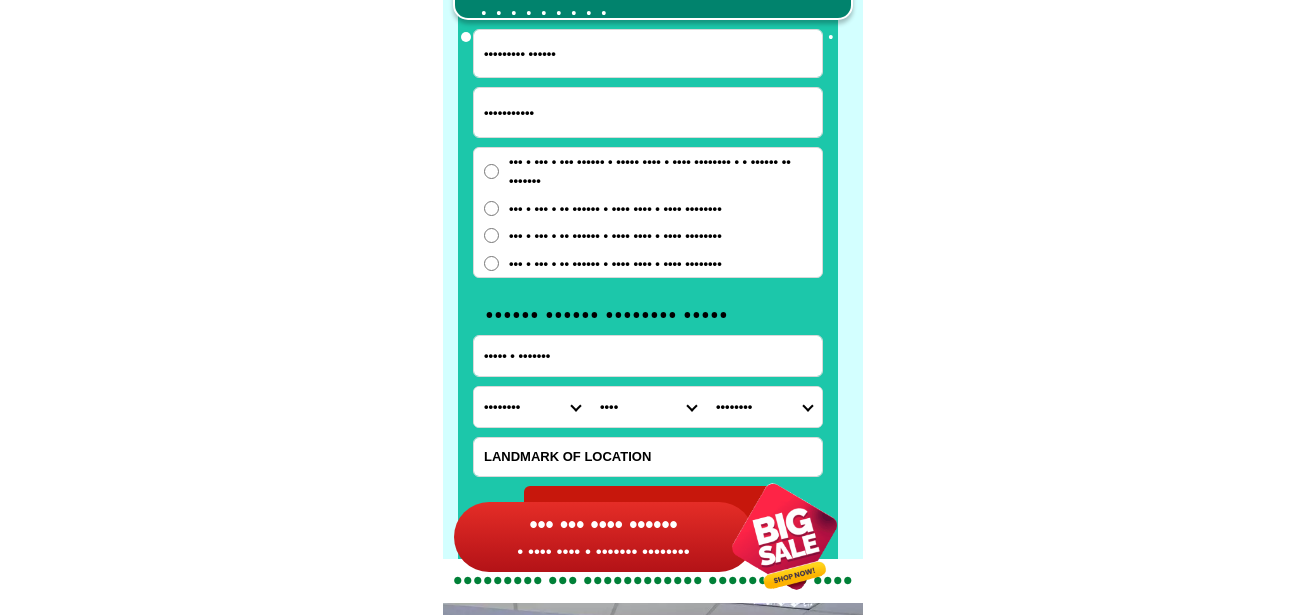 click on "•••• •••• ••••••••• •••••• ••••••••• ••••••• •••••• ••••••••••••• ••••••••••••• ••••• •••••••• ••••••• •••••• •••••• •••••• •••••••• •••••••• ••••••• ••••••• ••••••••••••••• ••••••••••• ••••••••••••••••• ••••••••••••• ••••••••••••• •••••••••••••••••• ••••••••••••••••• ••••••••••••••••• •••••••••••••••••••• ••••••• •••••••• ••••••• •••• •••••• •••• •••••••••• •••• •••••••••• ••••• ••••••• •••••••••••• ••••••••••• •••• •••••••• •••••••• •••••••" at bounding box center [648, 407] 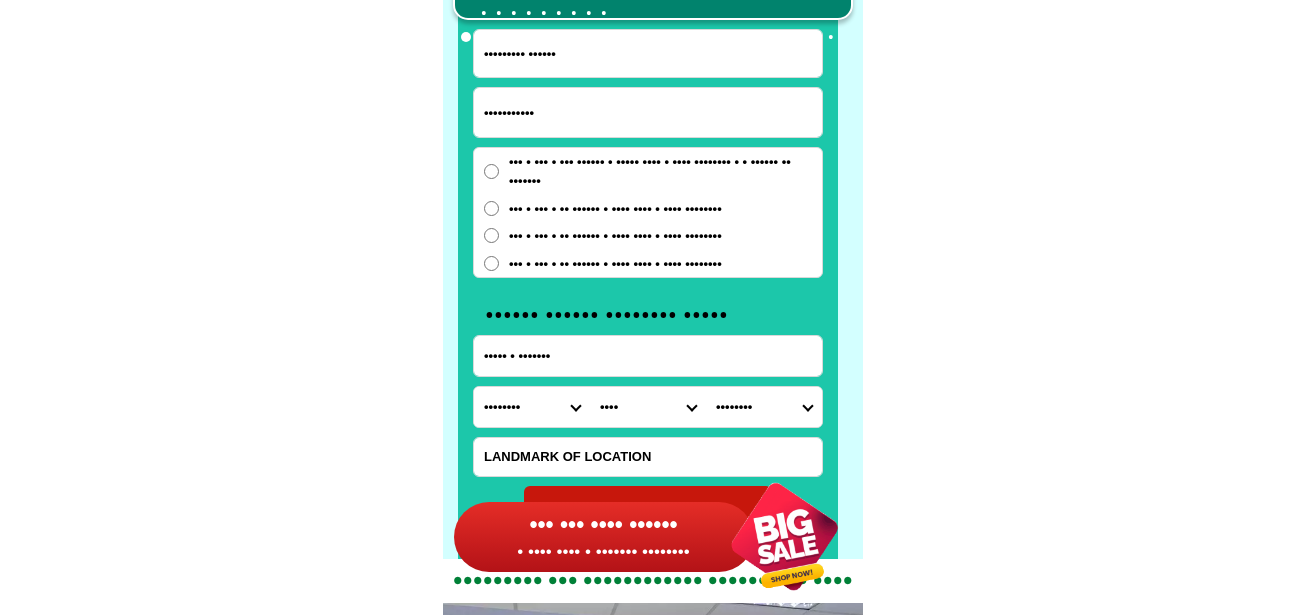 select on "••••••••••" 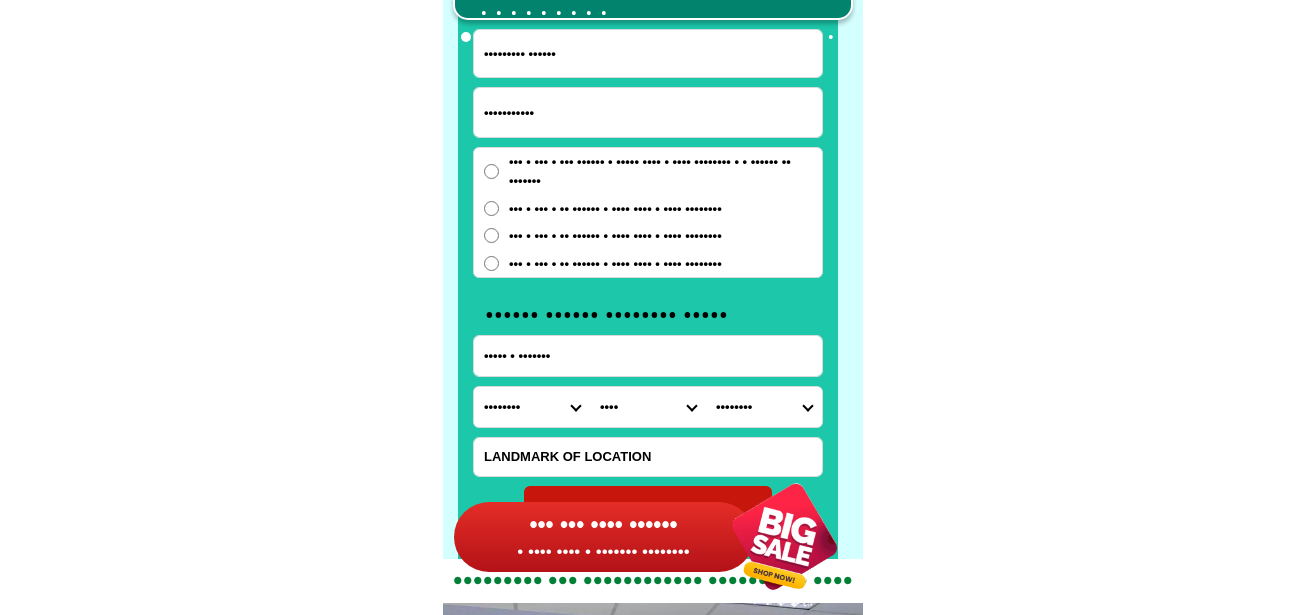 click on "•••• •••• ••••••••• •••••• ••••••••• ••••••• •••••• ••••••••••••• ••••••••••••• ••••• •••••••• ••••••• •••••• •••••• •••••• •••••••• •••••••• ••••••• ••••••• ••••••••••••••• ••••••••••• ••••••••••••••••• ••••••••••••• ••••••••••••• •••••••••••••••••• ••••••••••••••••• ••••••••••••••••• •••••••••••••••••••• ••••••• •••••••• ••••••• •••• •••••• •••• •••••••••• •••• •••••••••• ••••• ••••••• •••••••••••• ••••••••••• •••• •••••••• •••••••• •••••••" at bounding box center [648, 407] 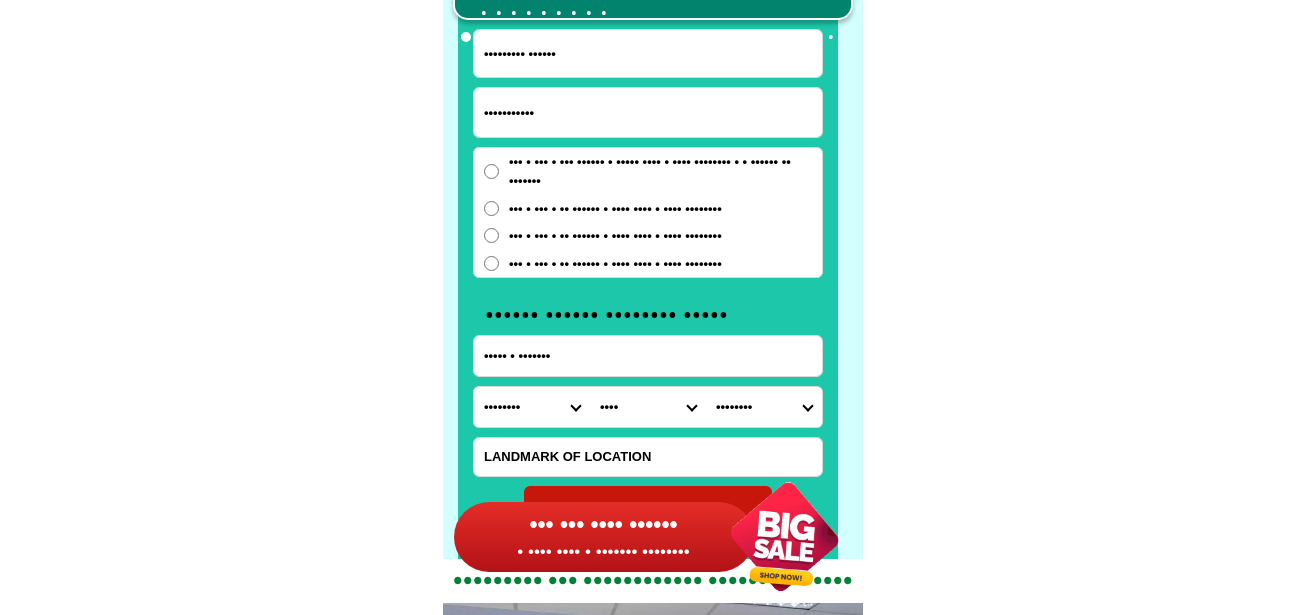 click on "•••••••• ••••• ••••••• •••• ••••• •••••••• •••••• ••••••••• ••••••• •••••••• •••••••• •••••••• ••••• ••••••••• ••••••• •••••• •••••• •••••••• ••••••••• ••••••• •••••• ••••••• •••••• ••••• ••••••••• •••••• ••••••• ••••••• ••••••••• ••••••••• ••••••••• ••••• •••••• •••••• •••• ••••• ••••••••• ••••••••••••••••••• ••••••• ••••••••• ••••••••• ••••••••• ••••••••• ••••••• ••••••• •••••••• ••••••••••••••••• •••••••• ••••• ••••• •••••••••••••••••••••••••••• •••••••••• •••••••••••• •••••••••••• ••• ••••••••••••• ••••••• •••••• •••••• • •••••• • •••• •••••••• •••• •••••• •••••••• •• •• •••••••• •••••••• •••••• ••••••• •••••• ••••••• ••••••••••••• •••••• ••••••• ••••••••••••• ••••••••••• ••••••••• •••••••• ••••• •••••••• ••• •••••••••• ••••••••• ••••• ••••••• •••••• ••••••••• •••••••••••• •••••••••••••••• ••••••••• •••••• ••••••••• •••••••••••• ••••••••••• ••••••••• •••••• ••••• ••••• ••••• ••••• ••• ••••••• •••• •••• •••••••••• •••••••• •••••••• ••••• •••••• •••••••••••••• ••••••••••• ••••• ••••• •••••• ••••• ••••• •••" at bounding box center [764, 407] 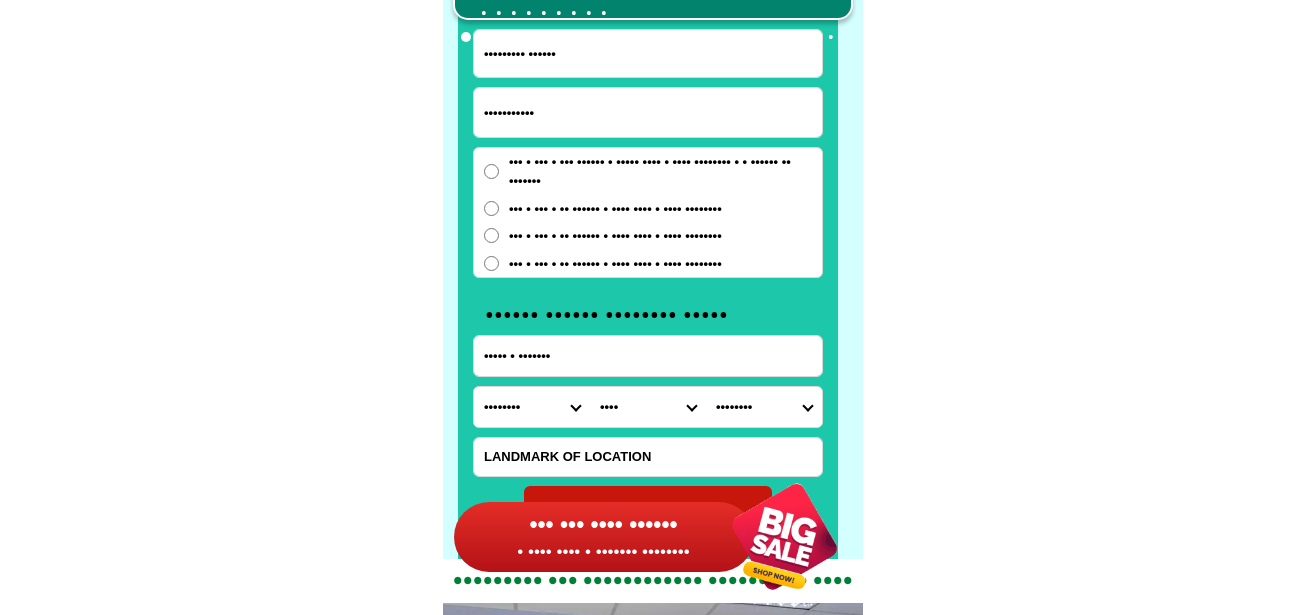 select on "•••••••••••••••" 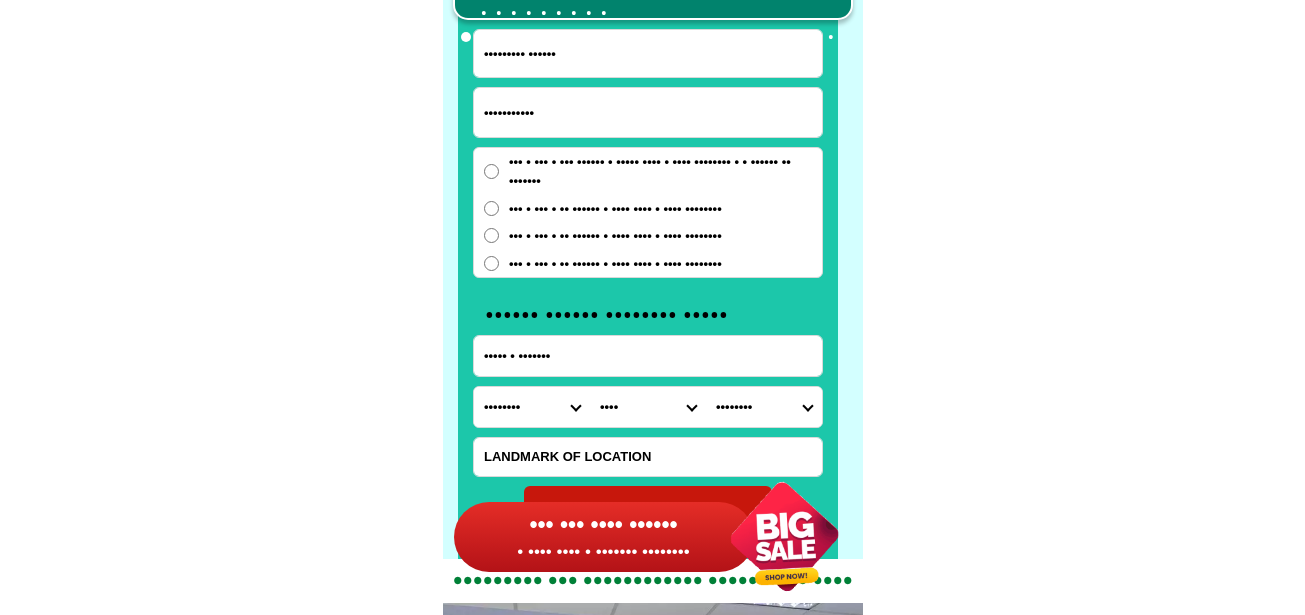 click on "•••••••• ••••• ••••••• •••• ••••• •••••••• •••••• ••••••••• ••••••• •••••••• •••••••• •••••••• ••••• ••••••••• ••••••• •••••• •••••• •••••••• ••••••••• ••••••• •••••• ••••••• •••••• ••••• ••••••••• •••••• ••••••• ••••••• ••••••••• ••••••••• ••••••••• ••••• •••••• •••••• •••• ••••• ••••••••• ••••••••••••••••••• ••••••• ••••••••• ••••••••• ••••••••• ••••••••• ••••••• ••••••• •••••••• ••••••••••••••••• •••••••• ••••• ••••• •••••••••••••••••••••••••••• •••••••••• •••••••••••• •••••••••••• ••• ••••••••••••• ••••••• •••••• •••••• • •••••• • •••• •••••••• •••• •••••• •••••••• •• •• •••••••• •••••••• •••••• ••••••• •••••• ••••••• ••••••••••••• •••••• ••••••• ••••••••••••• ••••••••••• ••••••••• •••••••• ••••• •••••••• ••• •••••••••• ••••••••• ••••• ••••••• •••••• ••••••••• •••••••••••• •••••••••••••••• ••••••••• •••••• ••••••••• •••••••••••• ••••••••••• ••••••••• •••••• ••••• ••••• ••••• ••••• ••• ••••••• •••• •••• •••••••••• •••••••• •••••••• ••••• •••••• •••••••••••••• ••••••••••• ••••• ••••• •••••• ••••• ••••• •••" at bounding box center [764, 407] 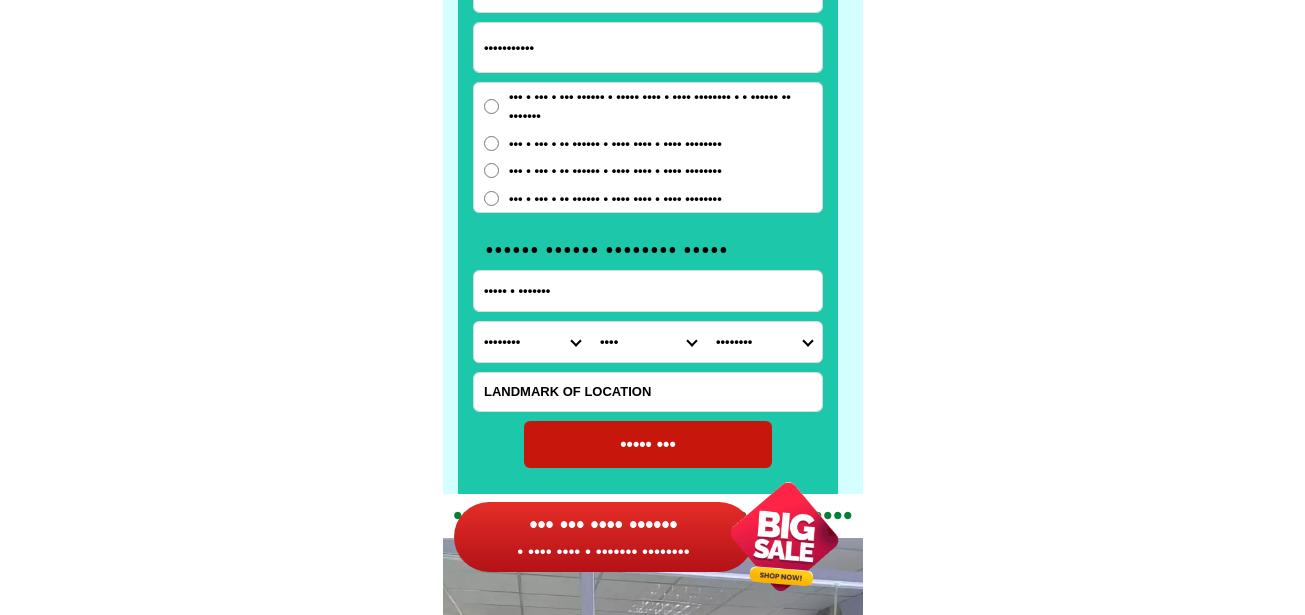 scroll, scrollTop: 15746, scrollLeft: 0, axis: vertical 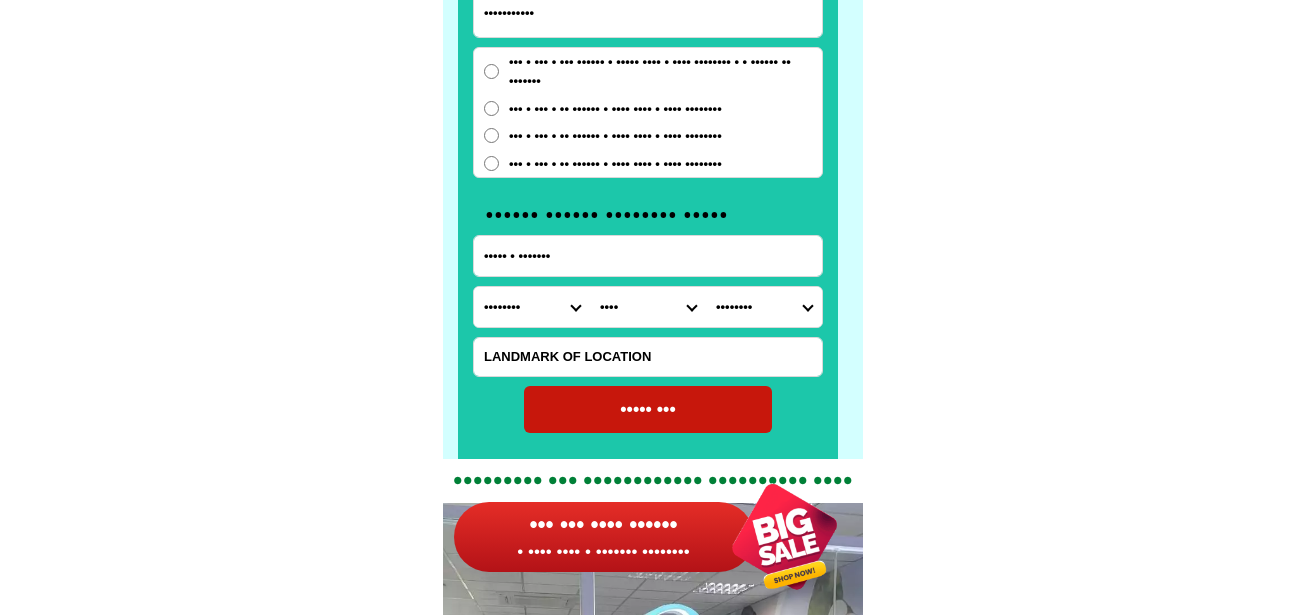 click at bounding box center (648, 357) 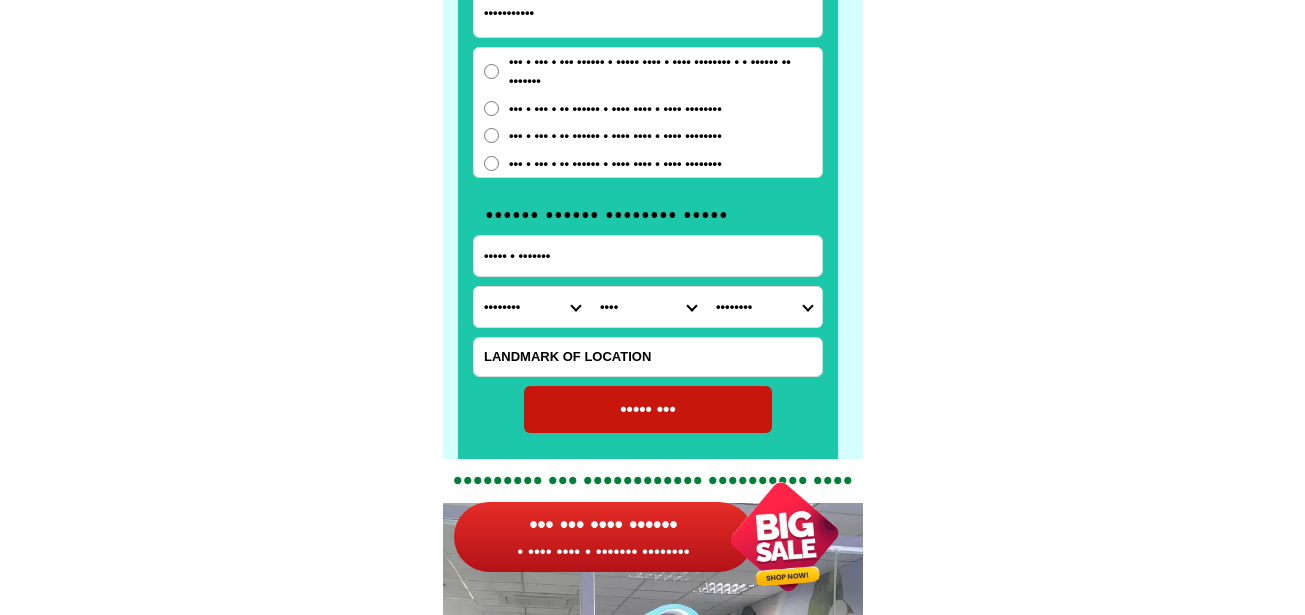 paste on "•••••••• ••••••••••••• •••••" 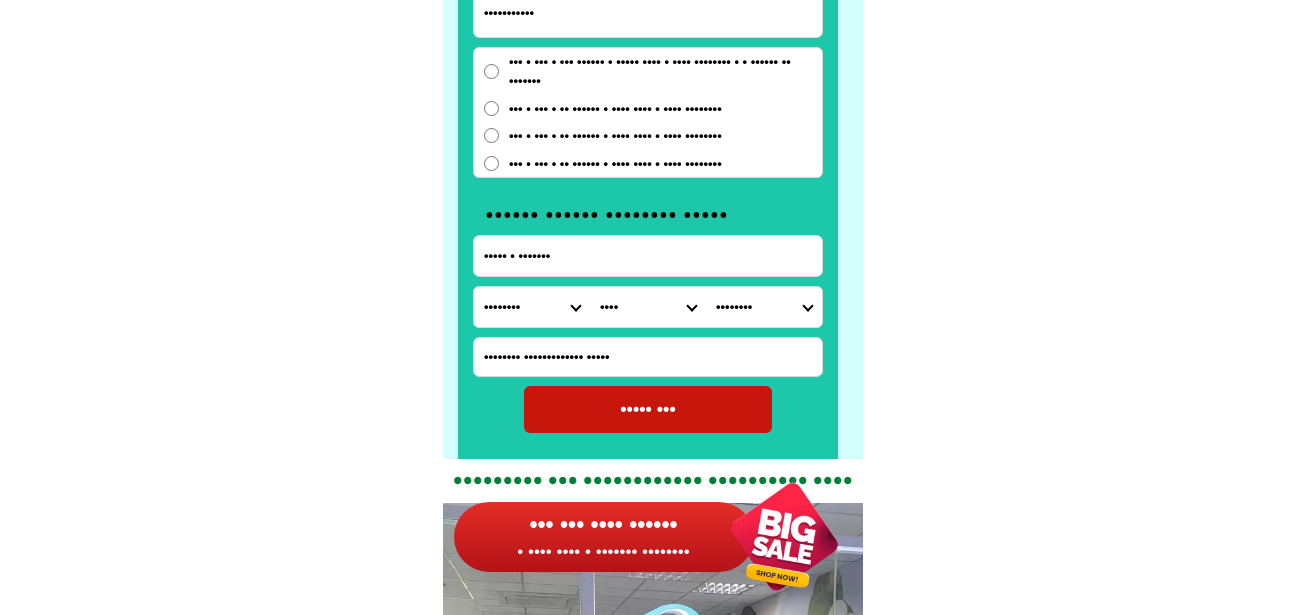 type on "•••••••• ••••••••••••• •••••" 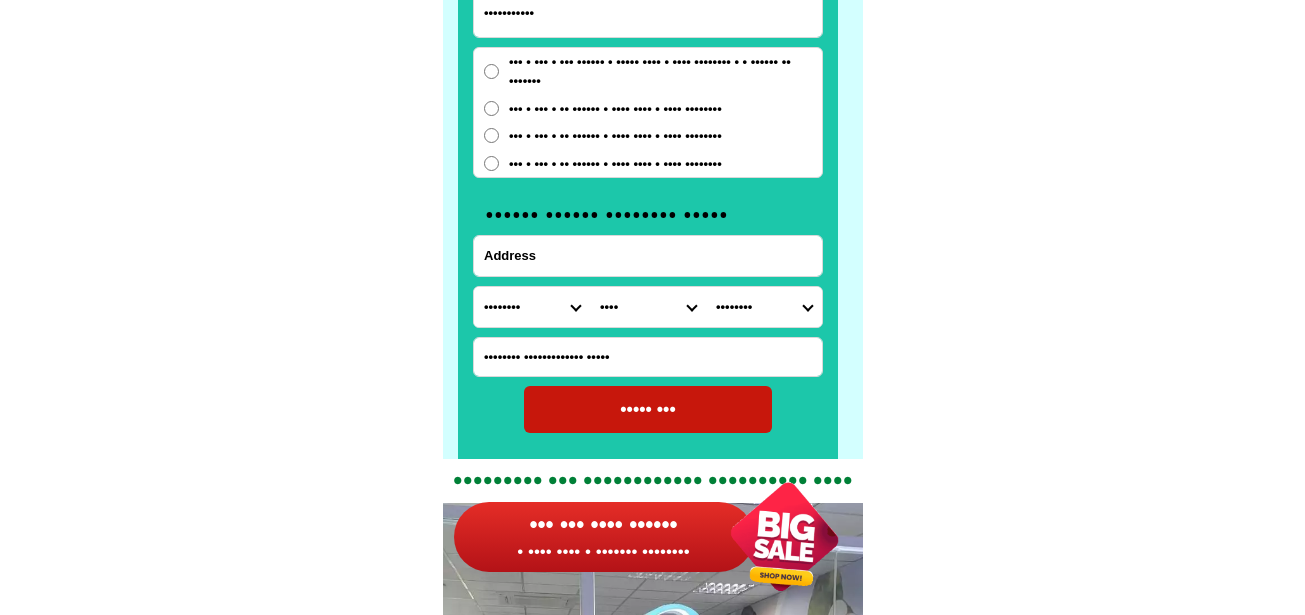click at bounding box center [648, 256] 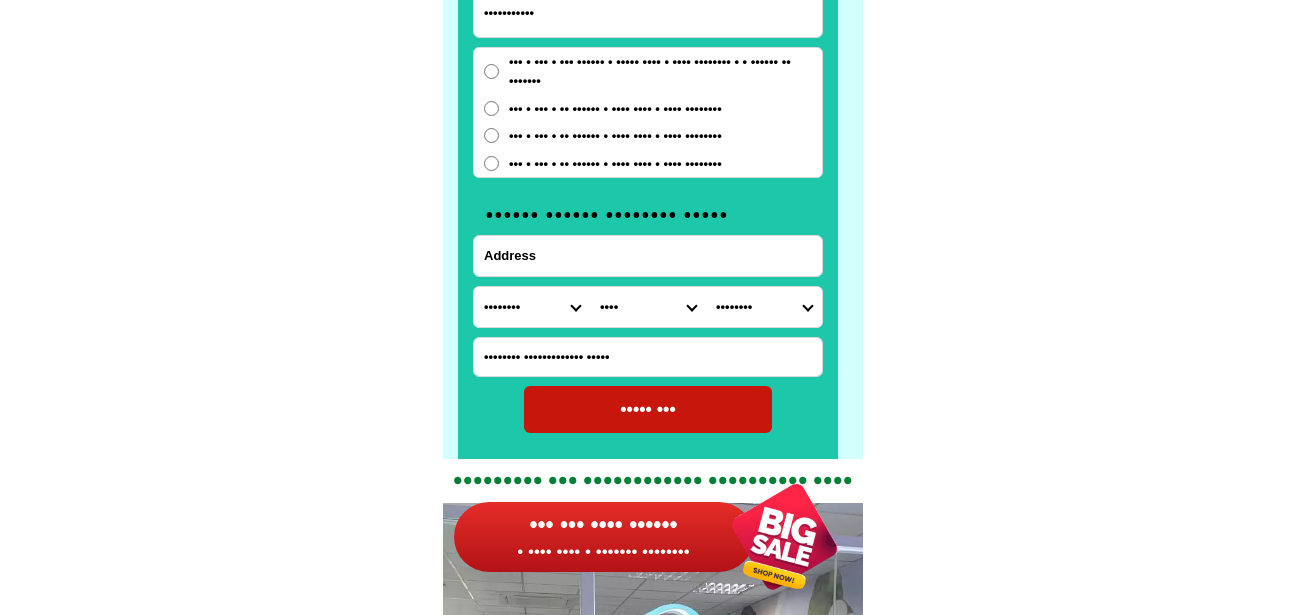 paste on "•••• •••••• •••• • ••••• ••••••• ••••••••••• •••••• ••••" 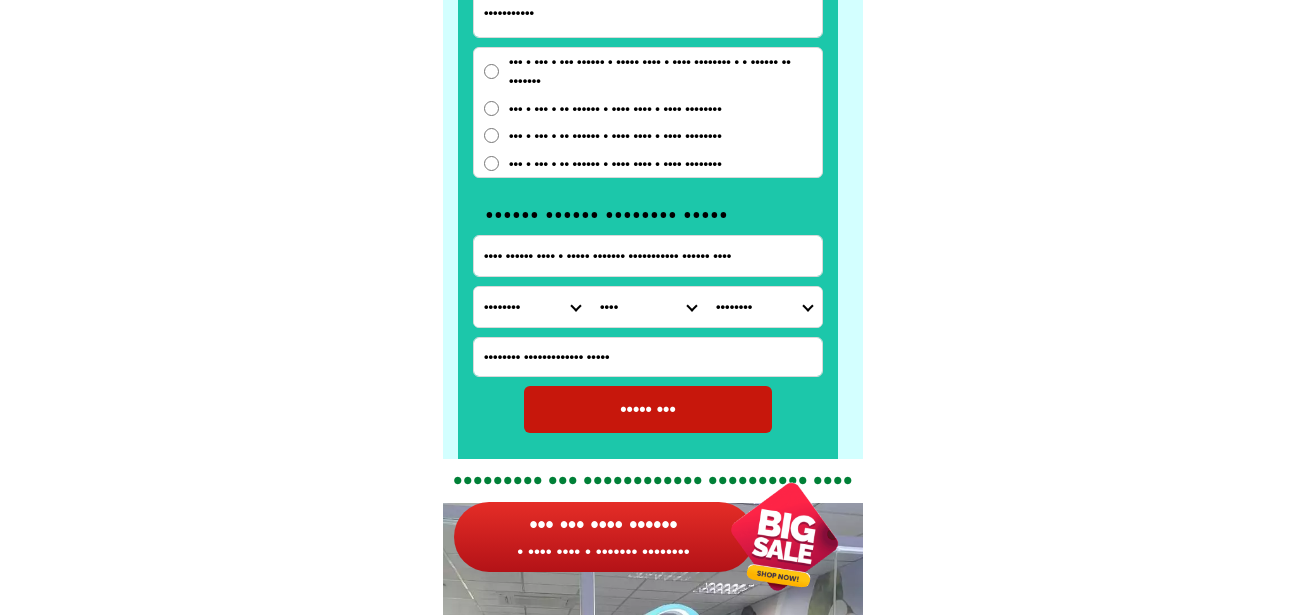 scroll, scrollTop: 0, scrollLeft: 18, axis: horizontal 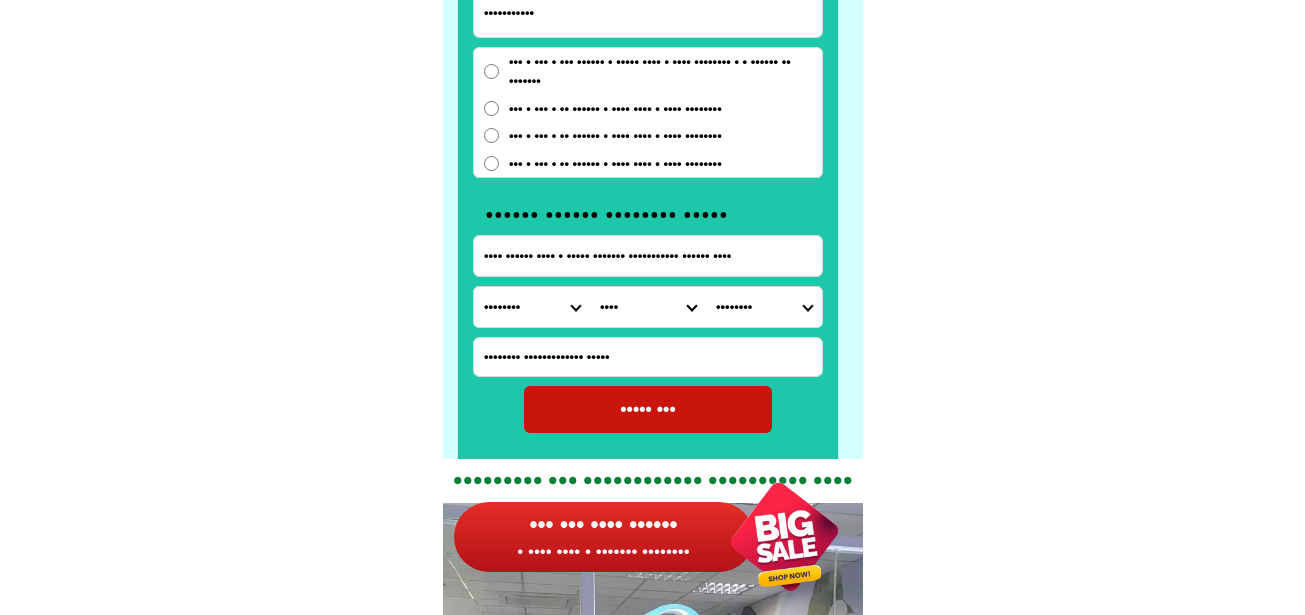 type on "•••• •••••• •••• • ••••• ••••••• ••••••••••• •••••• ••••" 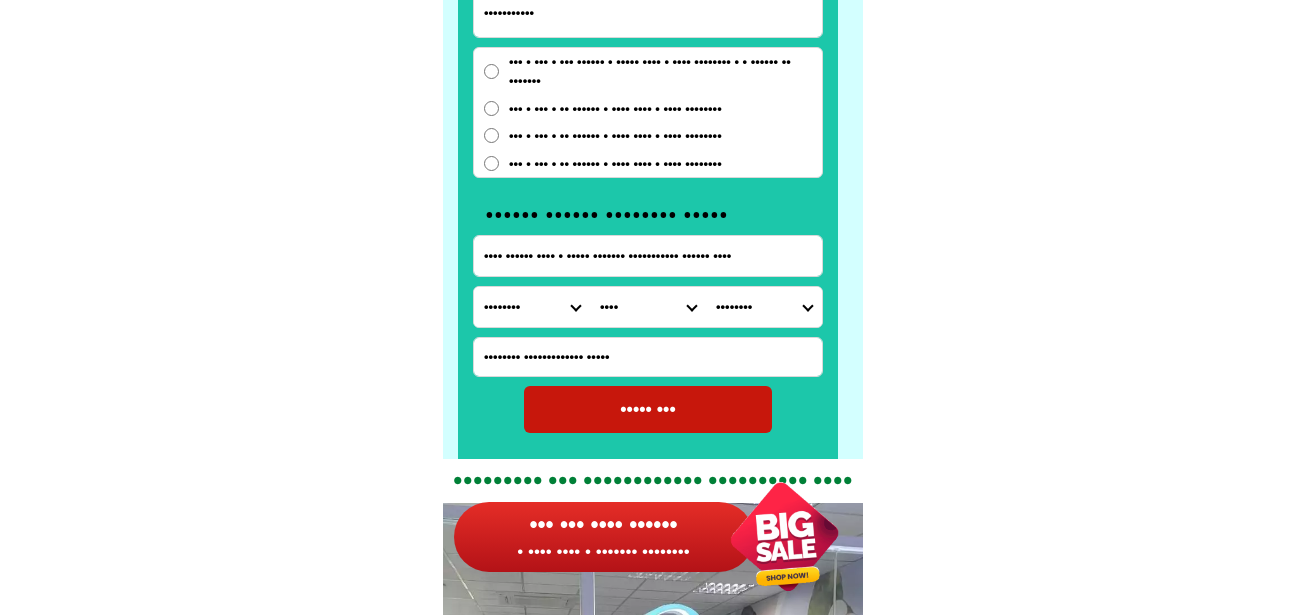 scroll, scrollTop: 0, scrollLeft: 0, axis: both 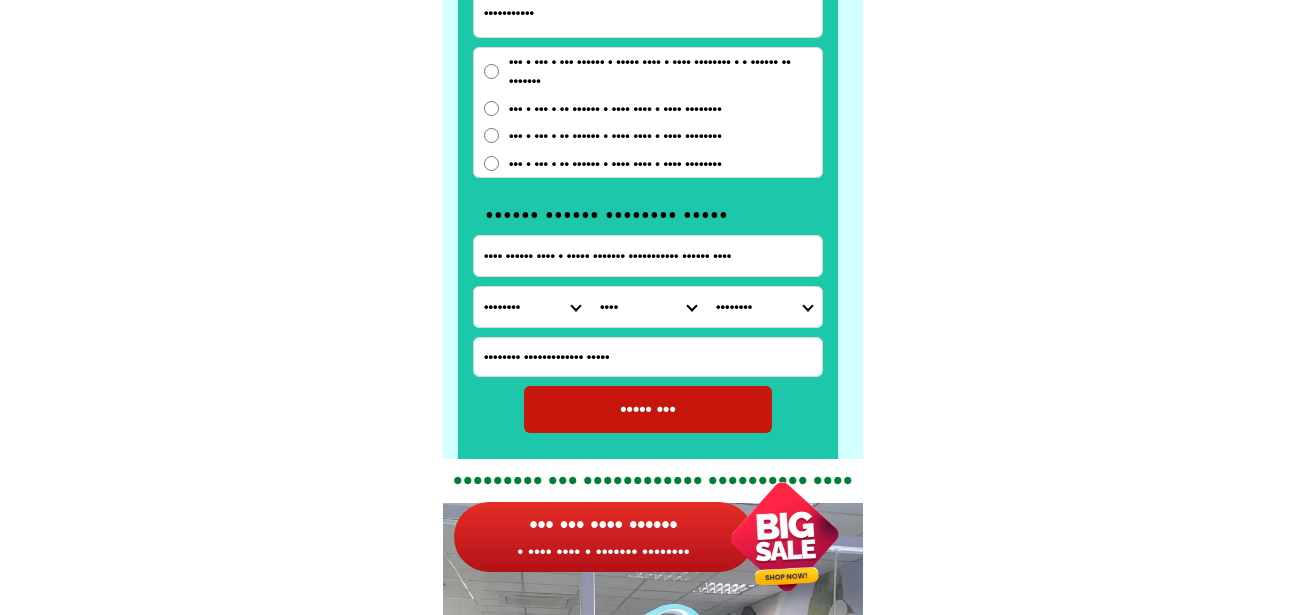 click on "••••• •••" at bounding box center [648, 409] 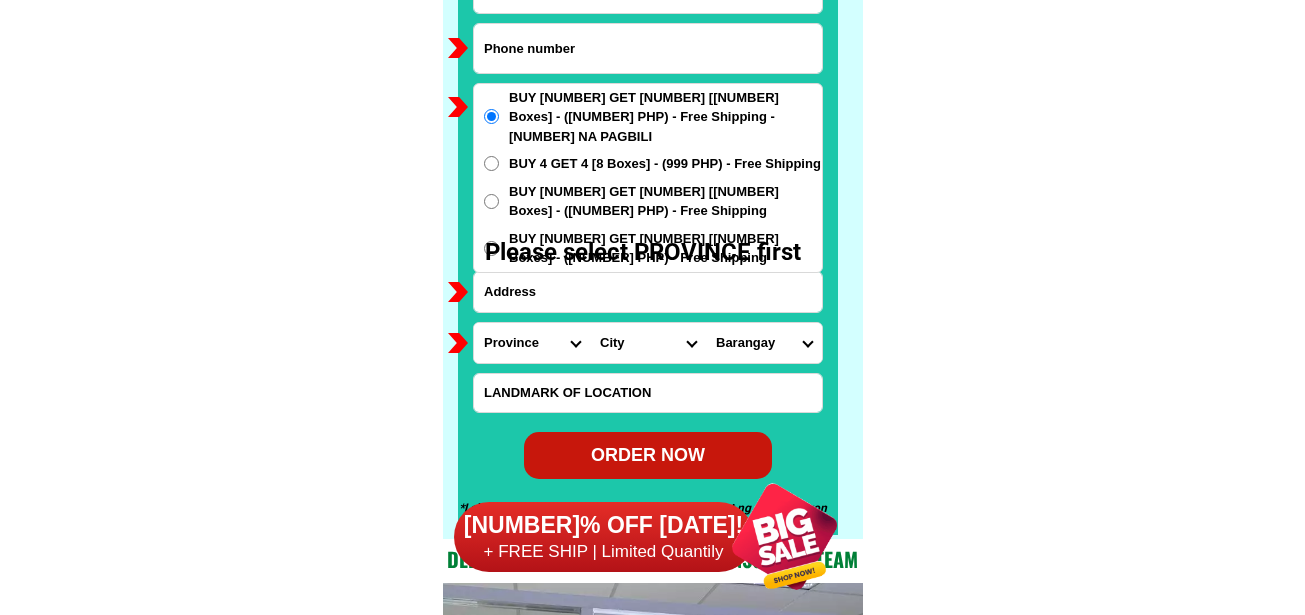 scroll, scrollTop: 15746, scrollLeft: 0, axis: vertical 